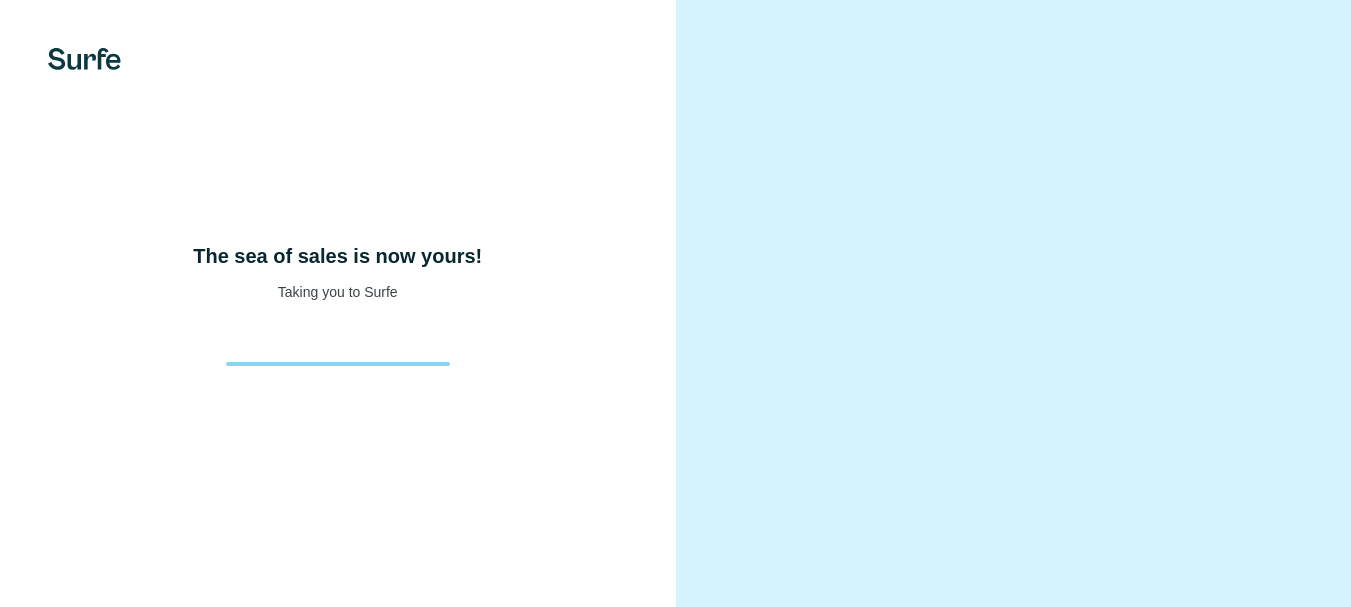 scroll, scrollTop: 0, scrollLeft: 0, axis: both 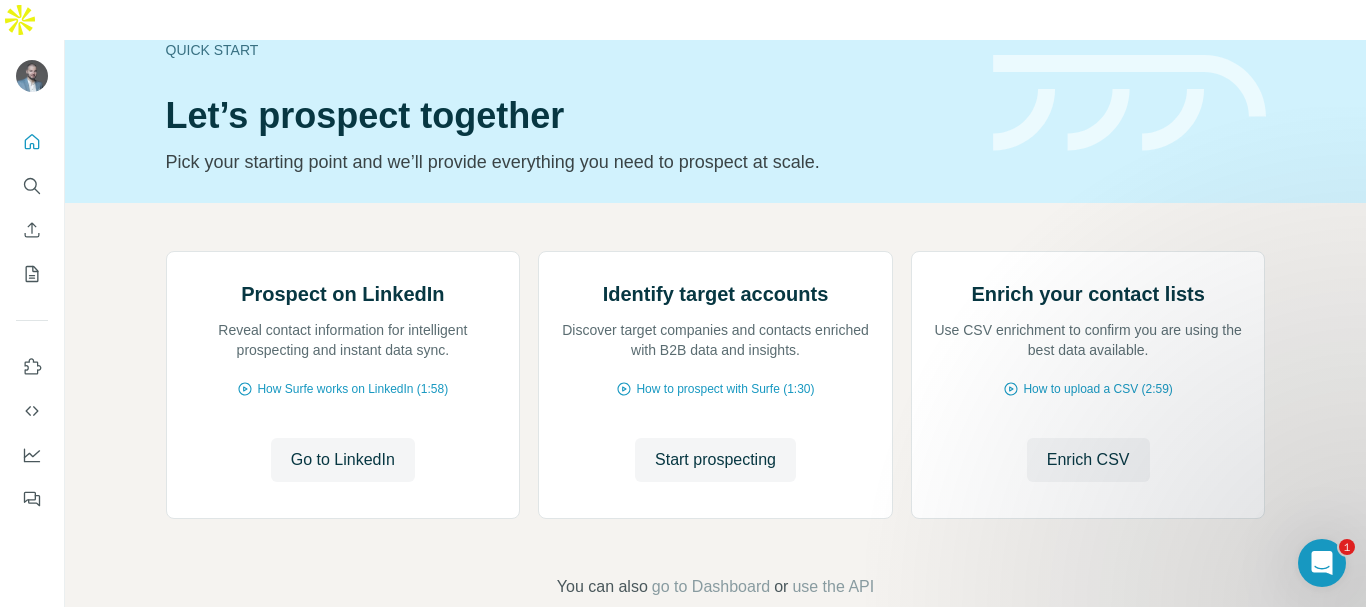 drag, startPoint x: 1336, startPoint y: 558, endPoint x: 1322, endPoint y: 558, distance: 14 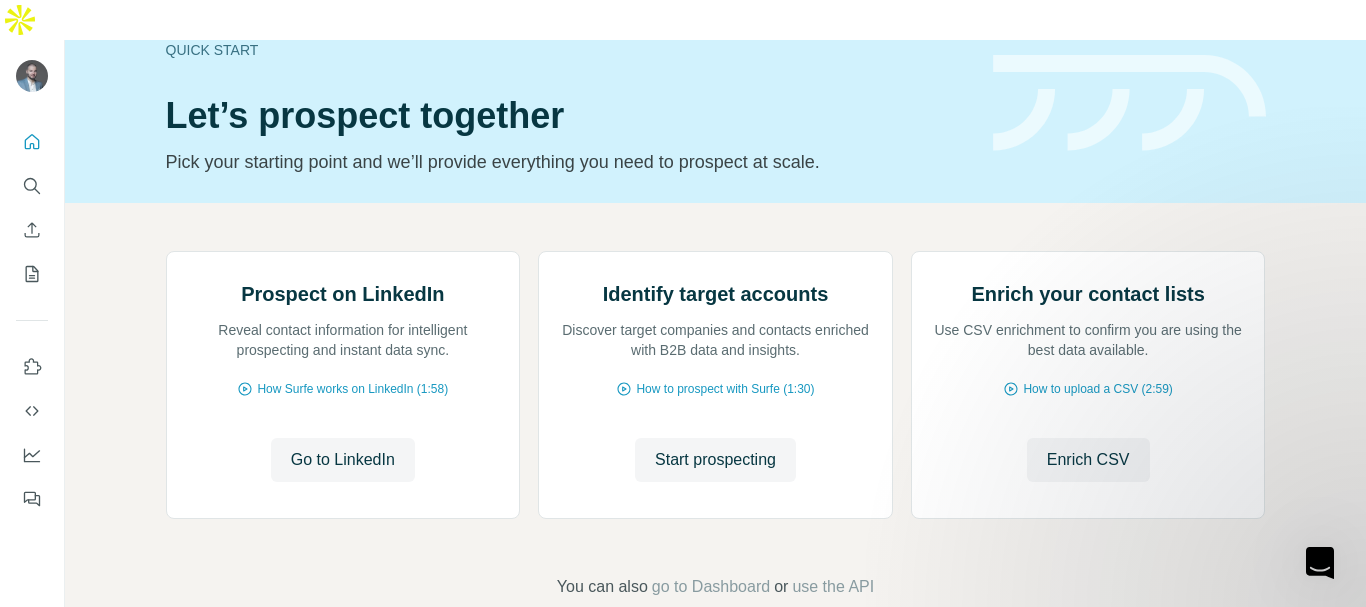 scroll, scrollTop: 0, scrollLeft: 0, axis: both 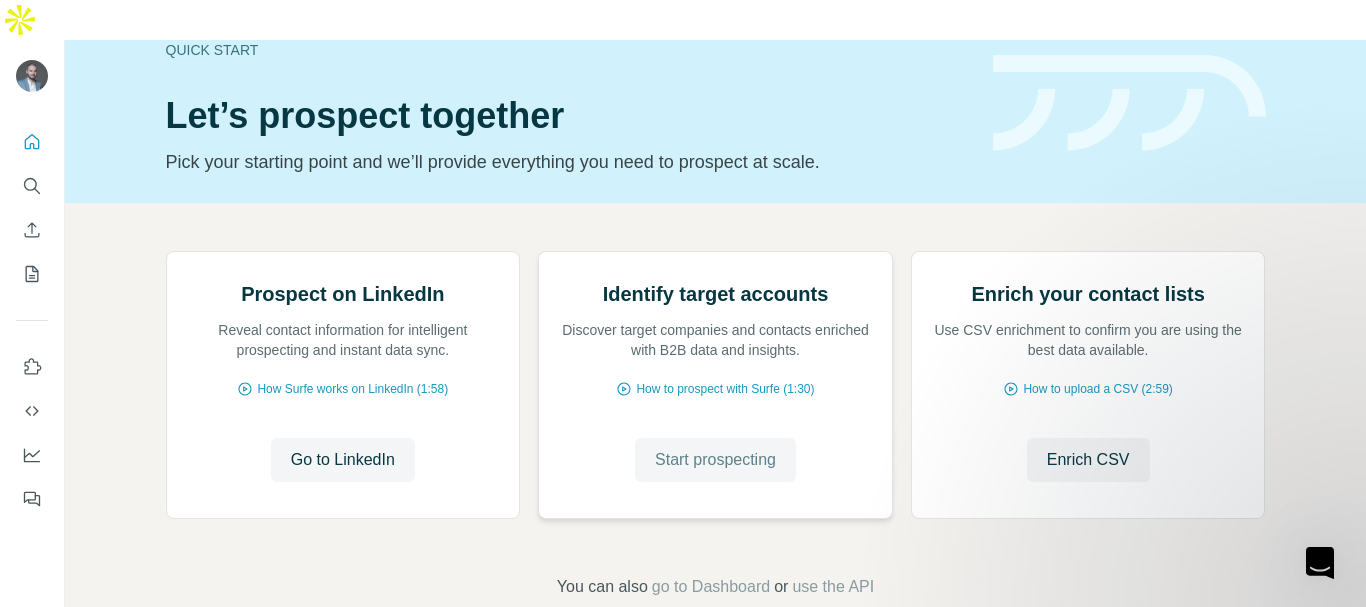 click on "Start prospecting" at bounding box center [715, 460] 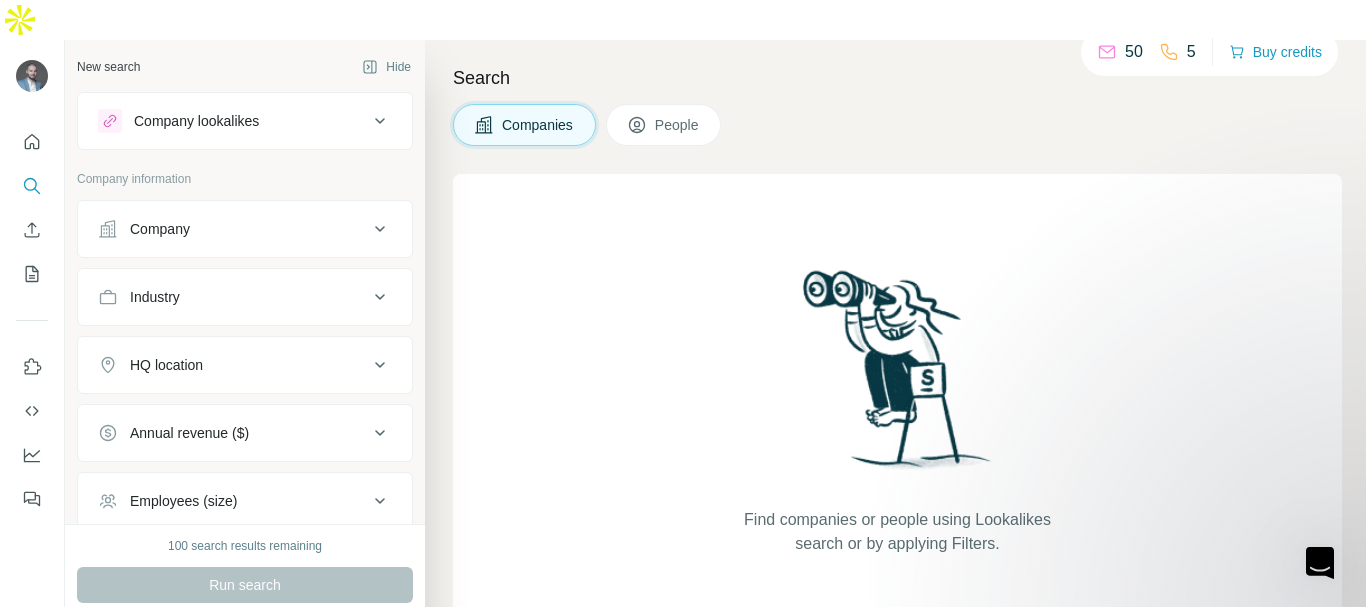 click on "Search" at bounding box center (897, 78) 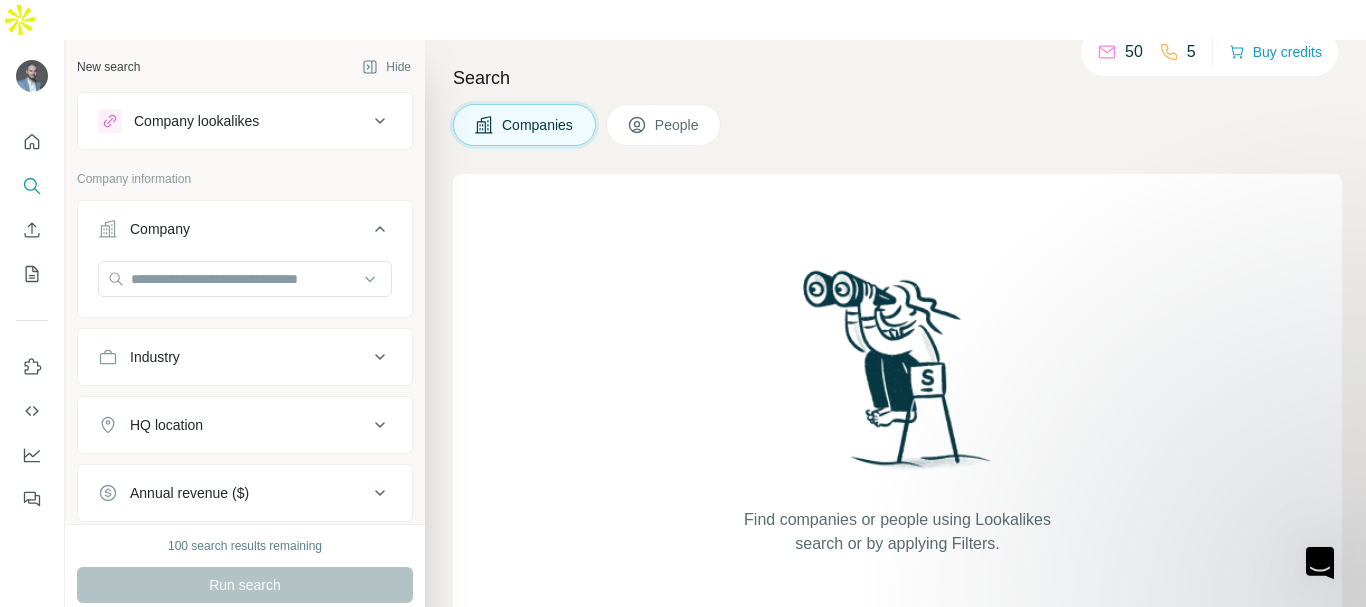 drag, startPoint x: 226, startPoint y: 322, endPoint x: 220, endPoint y: 337, distance: 16.155495 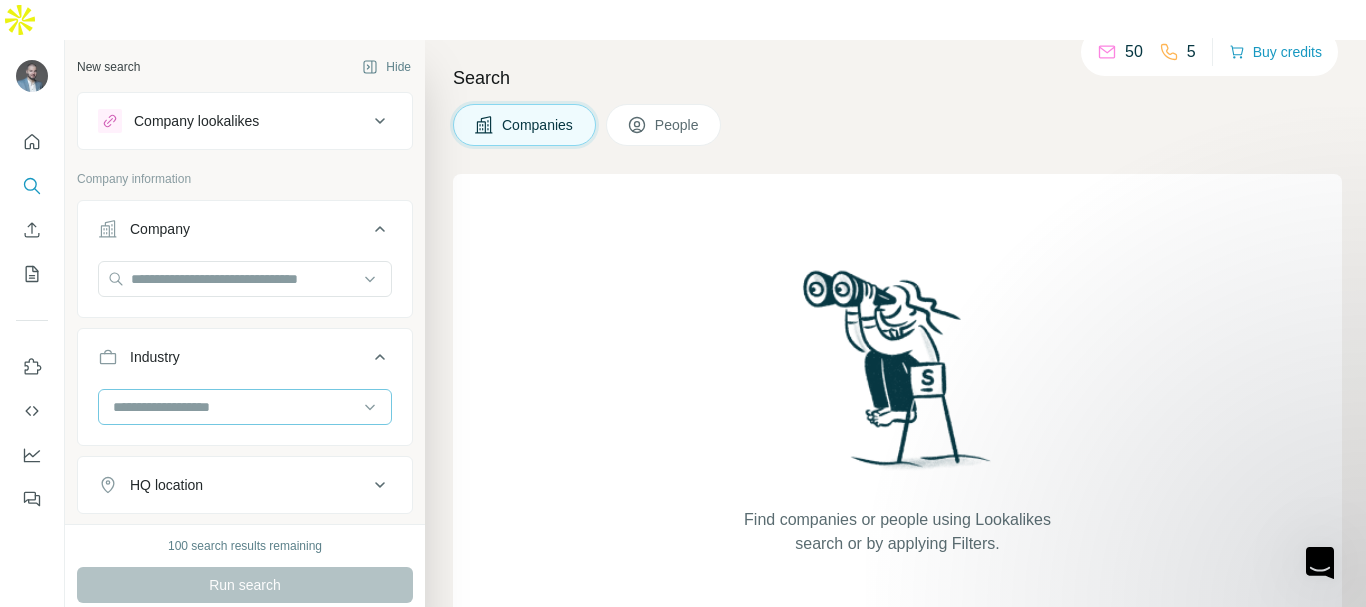 click at bounding box center [234, 407] 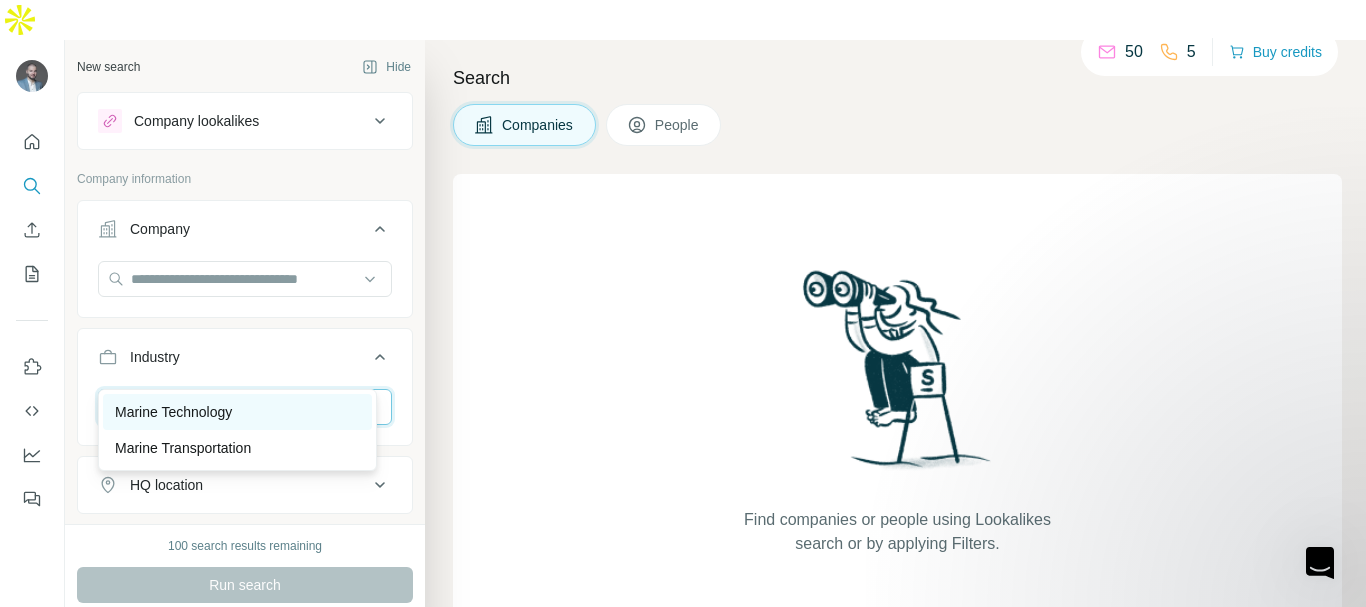 type on "****" 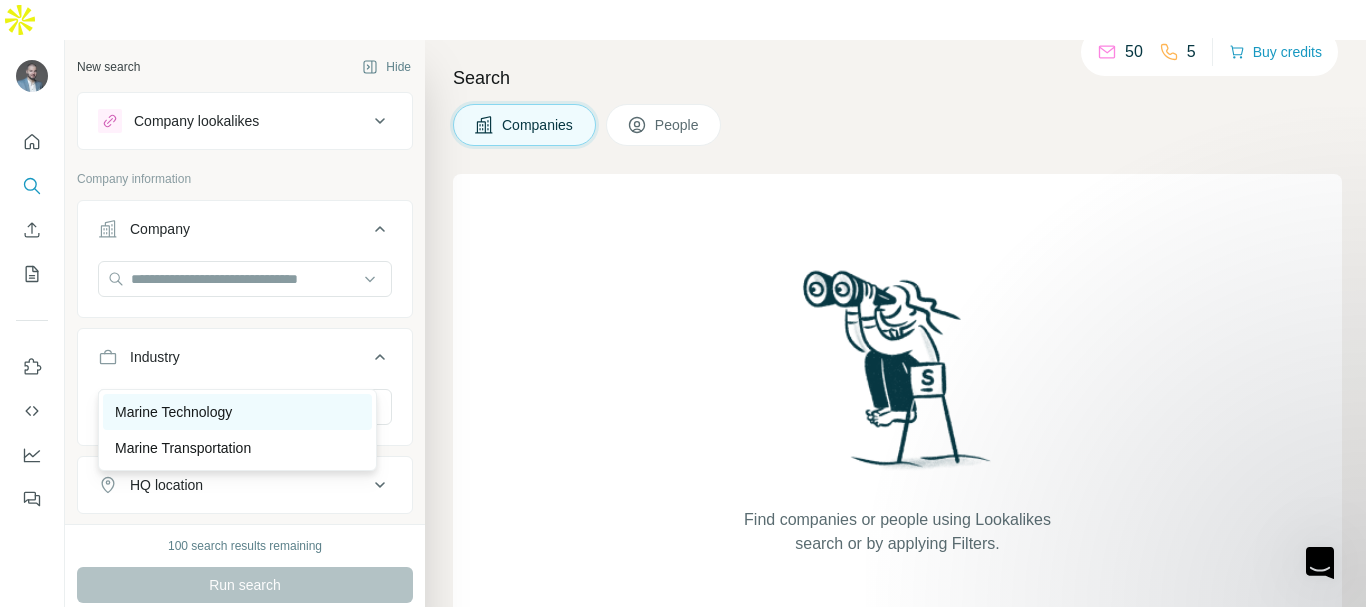 click on "Marine Technology" at bounding box center (173, 412) 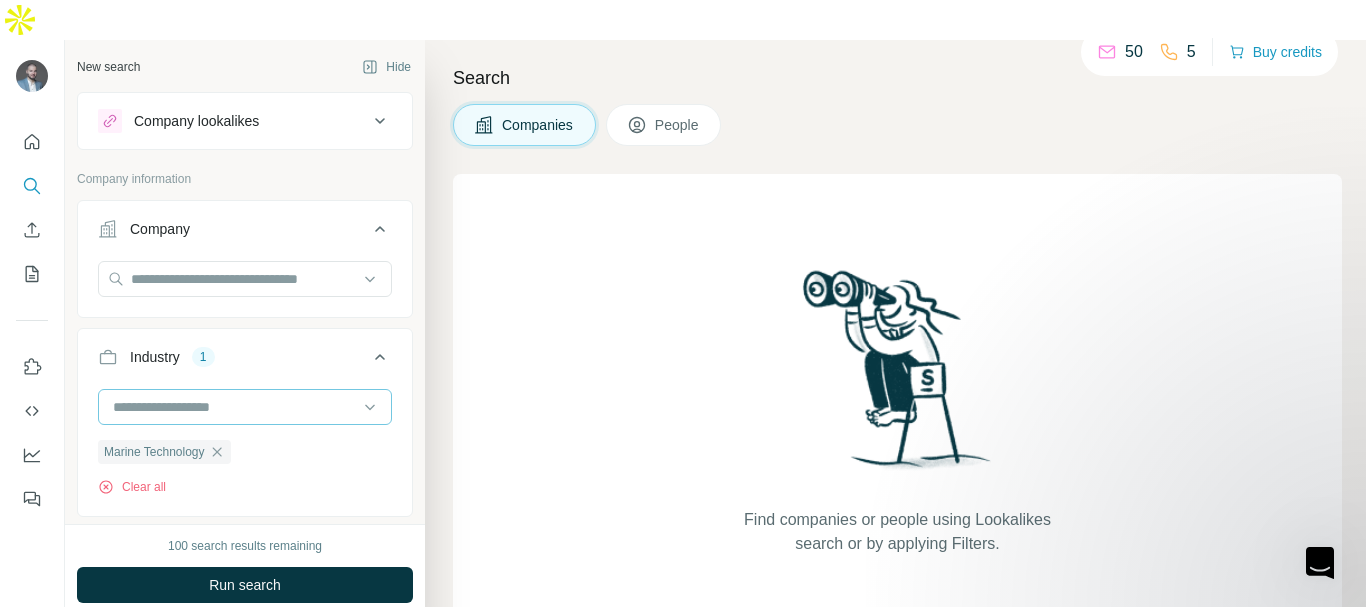 click at bounding box center [234, 407] 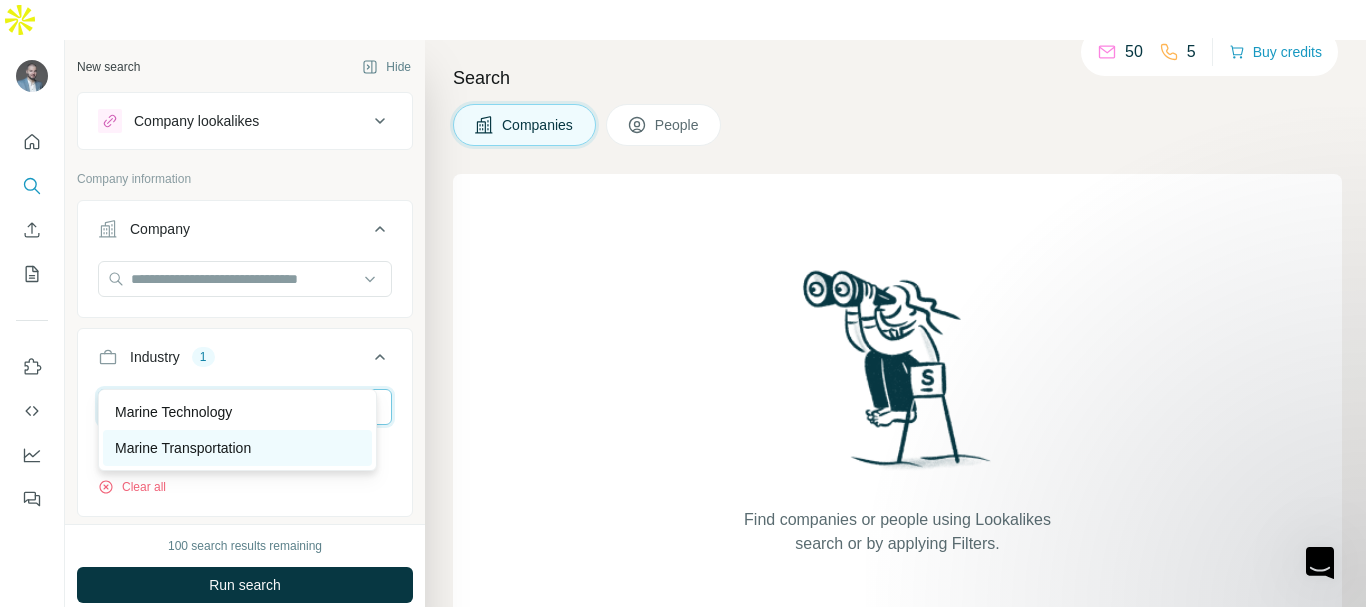 type on "****" 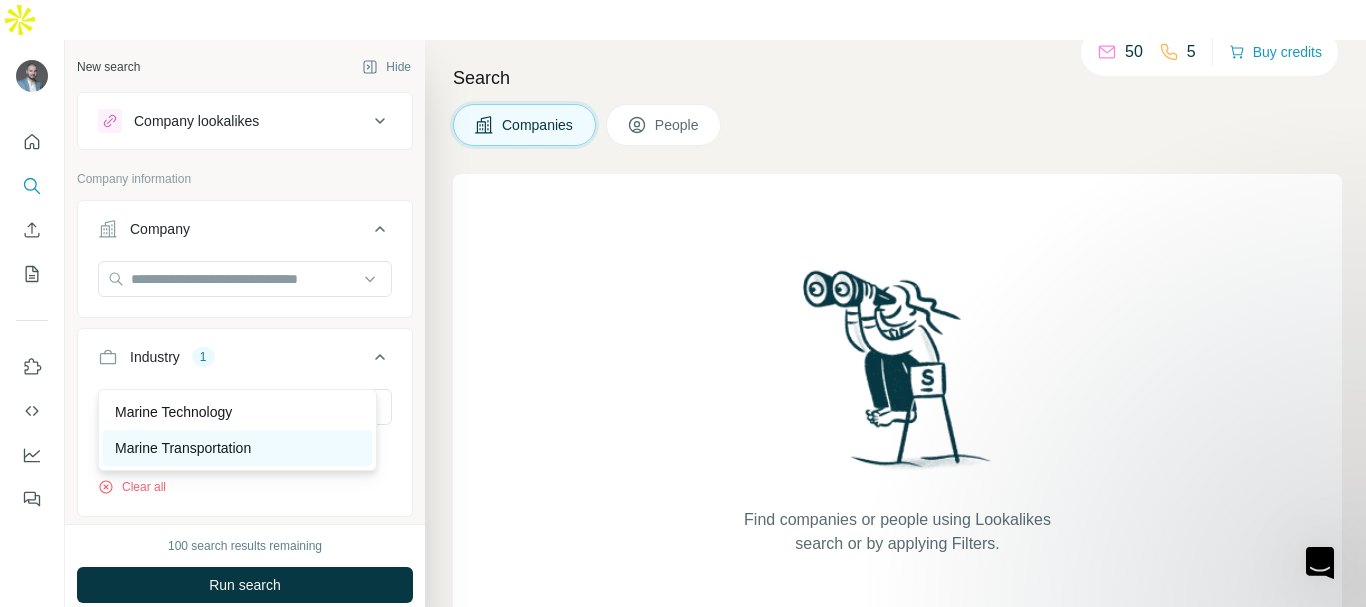 click on "Marine Transportation" at bounding box center (183, 448) 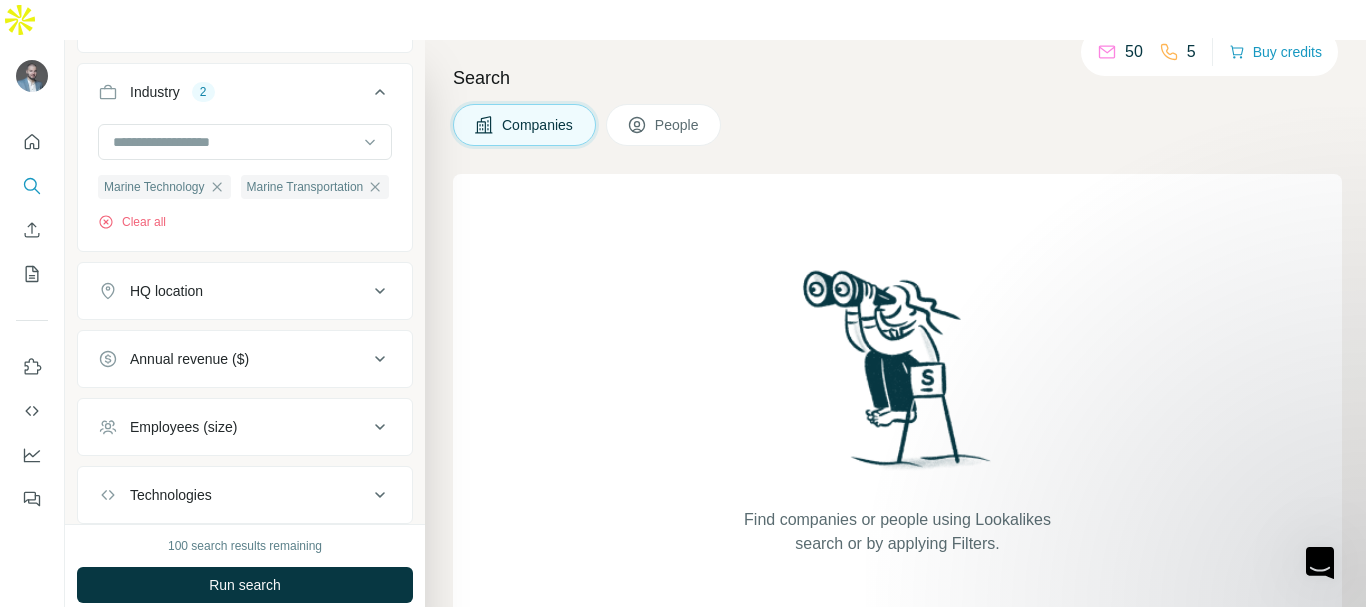scroll, scrollTop: 300, scrollLeft: 0, axis: vertical 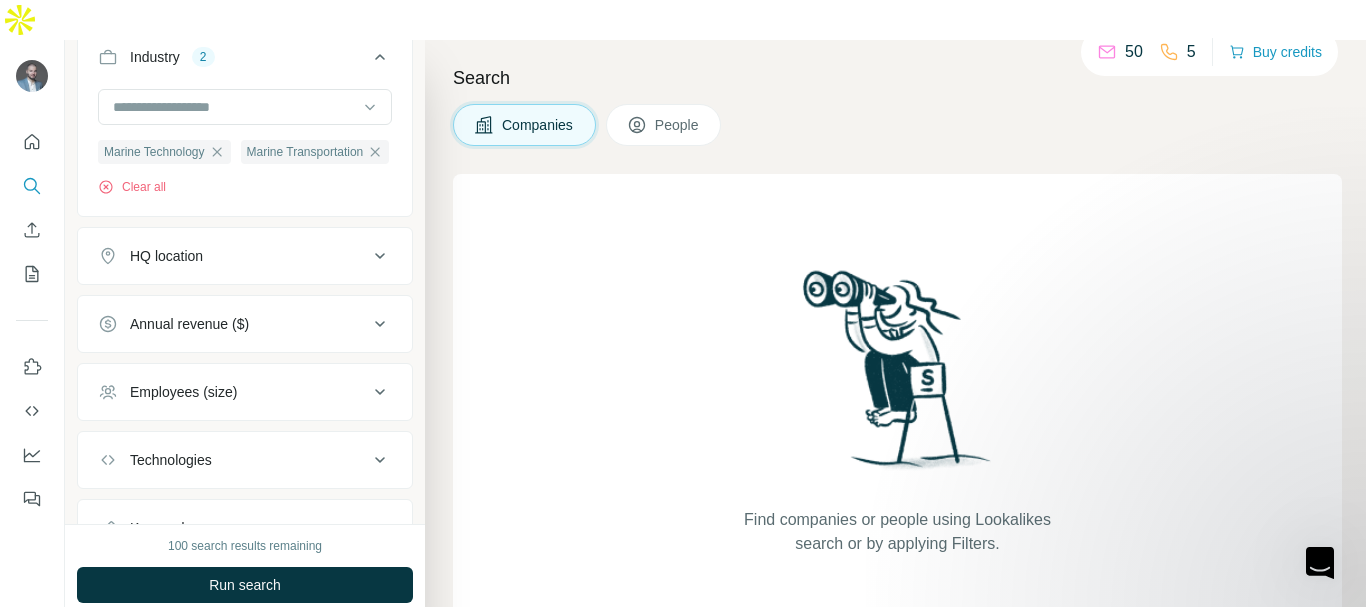 click on "HQ location" at bounding box center [233, 256] 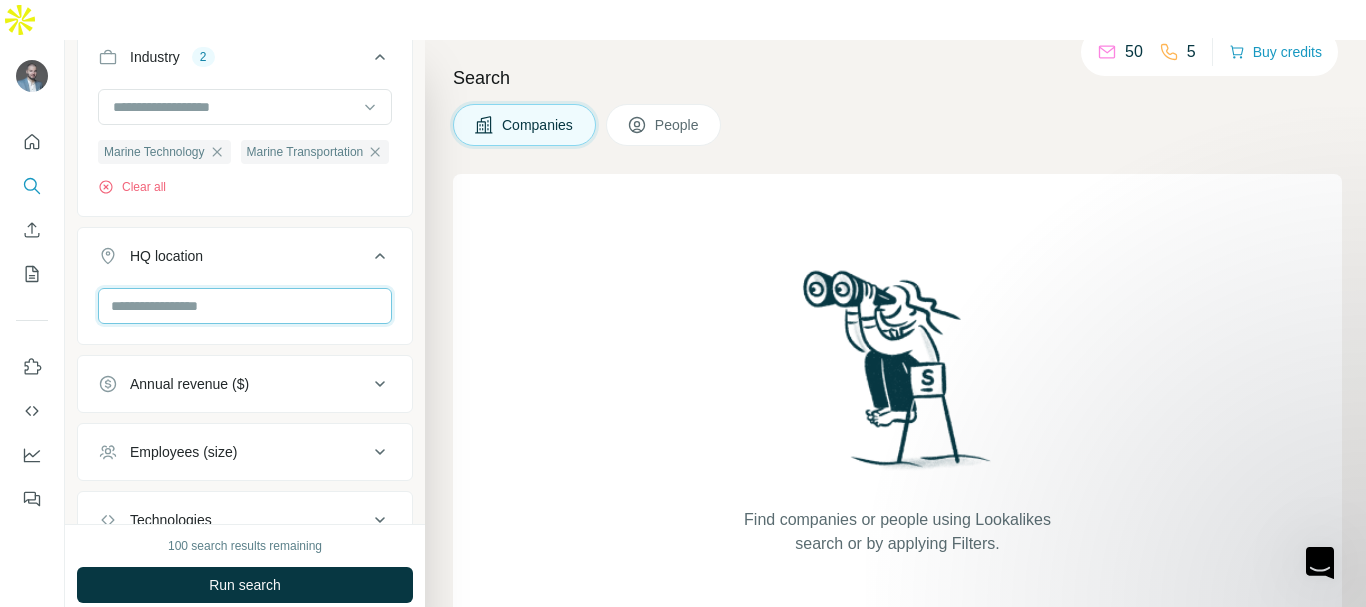 click at bounding box center (245, 306) 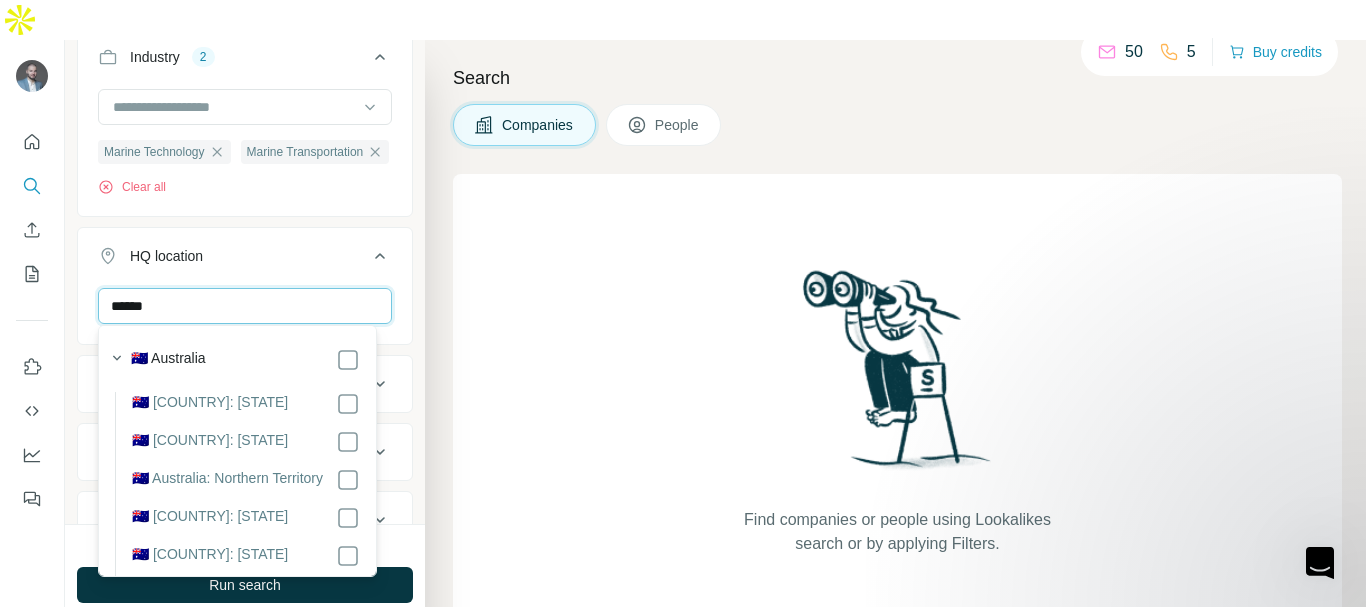 type on "******" 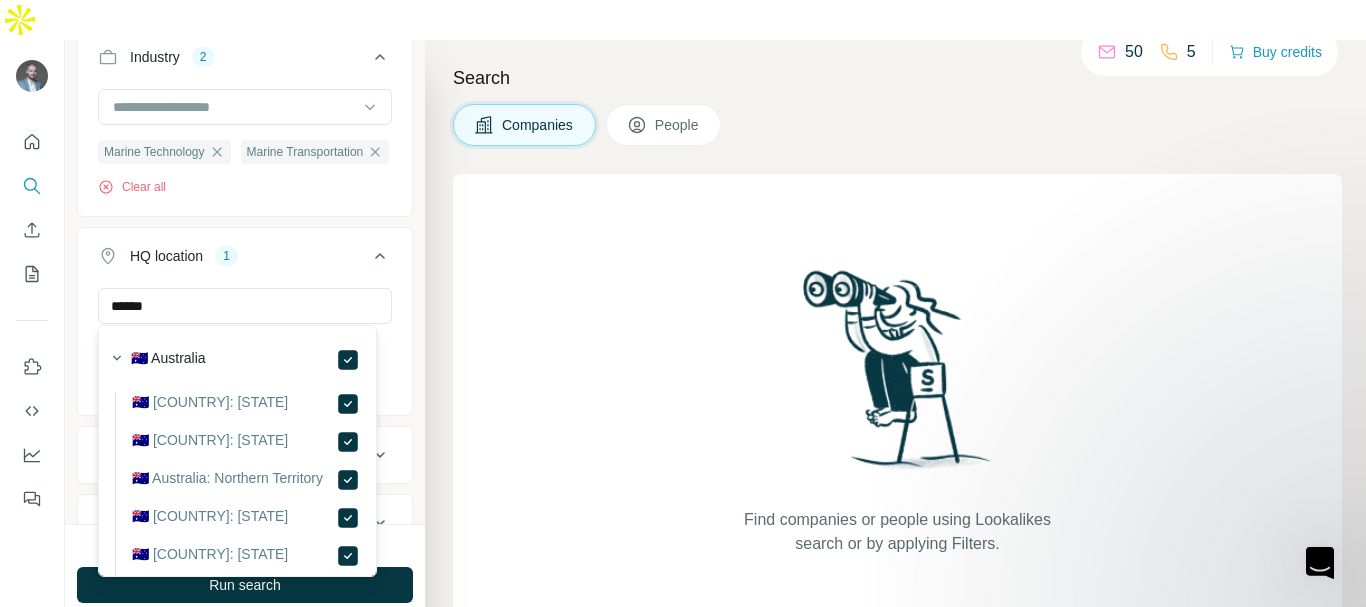 click on "New search Hide Company lookalikes Company information Company Industry 2 Marine Technology   Marine Transportation   Clear all HQ location 1 ****** Australia   Clear all Annual revenue ($) Employees (size) Technologies Keywords" at bounding box center (245, 282) 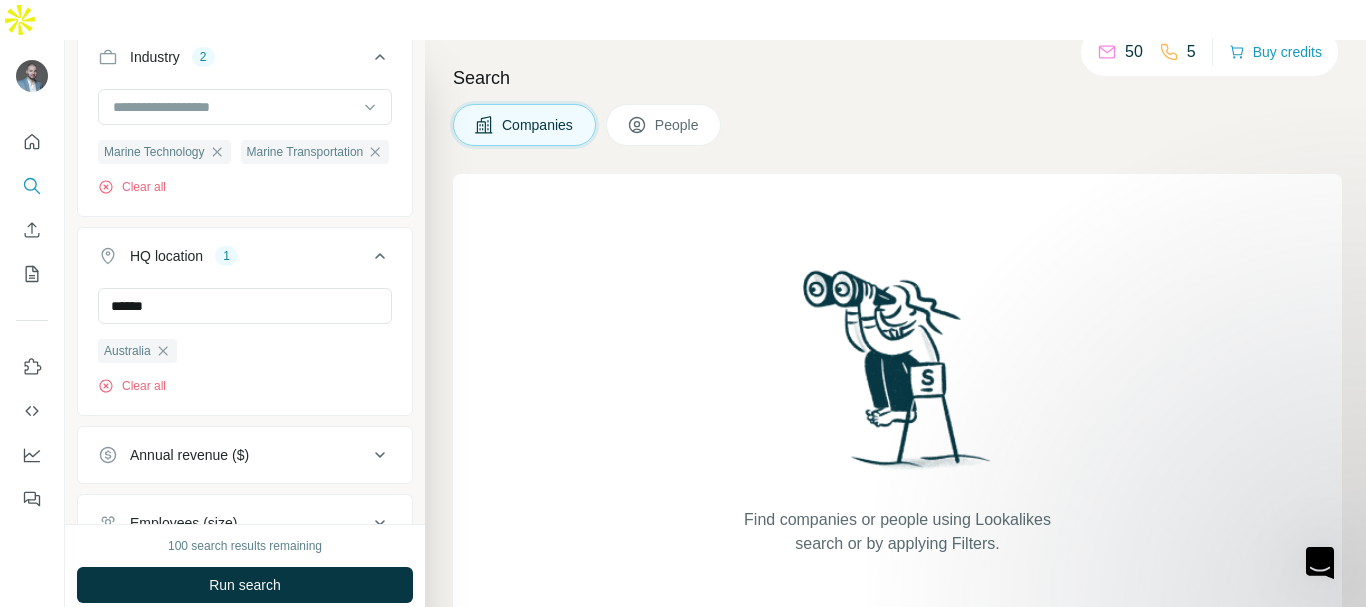 type 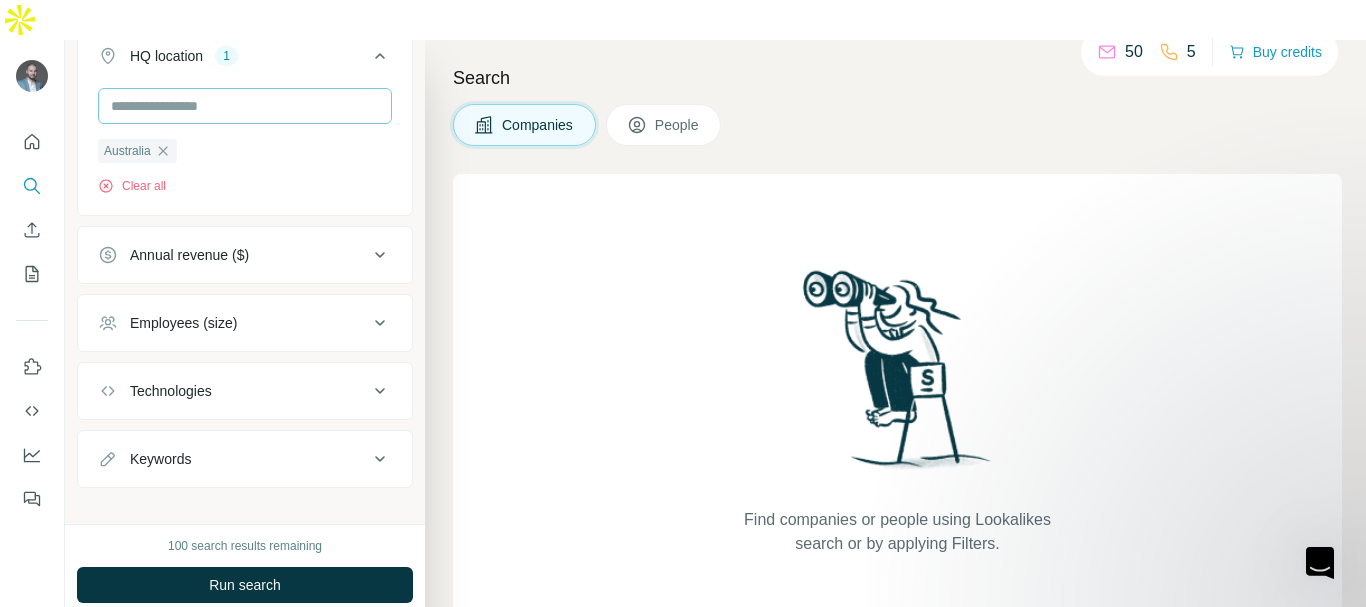 scroll, scrollTop: 558, scrollLeft: 0, axis: vertical 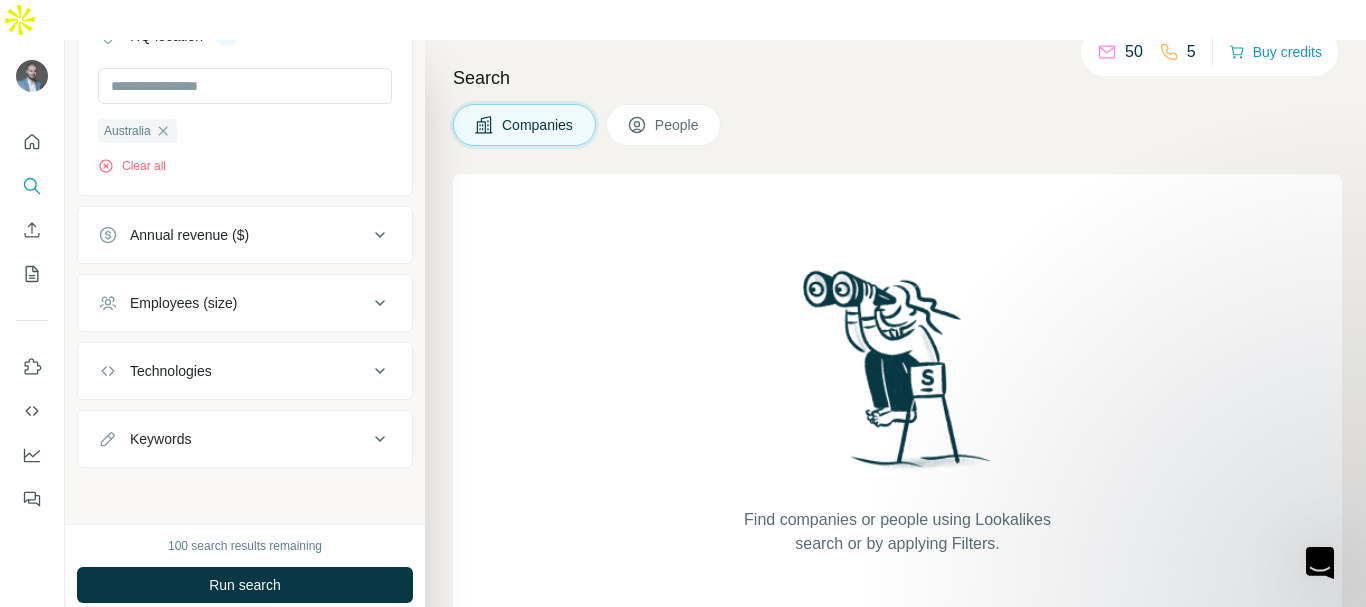 click 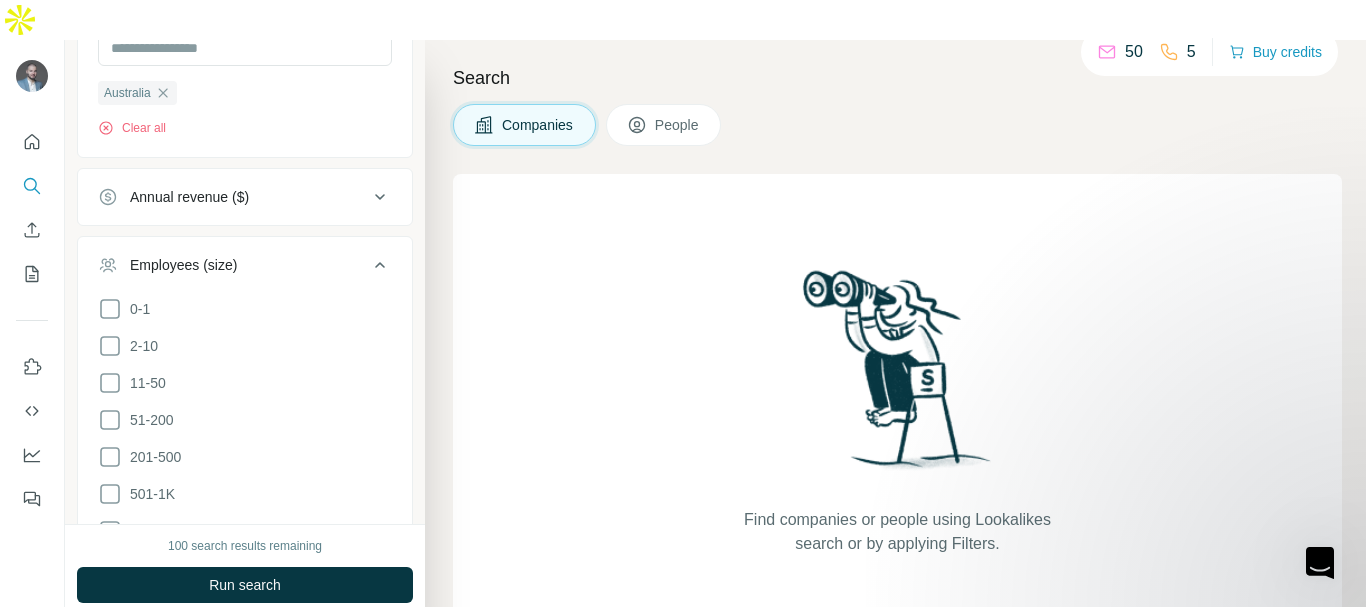 drag, startPoint x: 115, startPoint y: 347, endPoint x: 115, endPoint y: 398, distance: 51 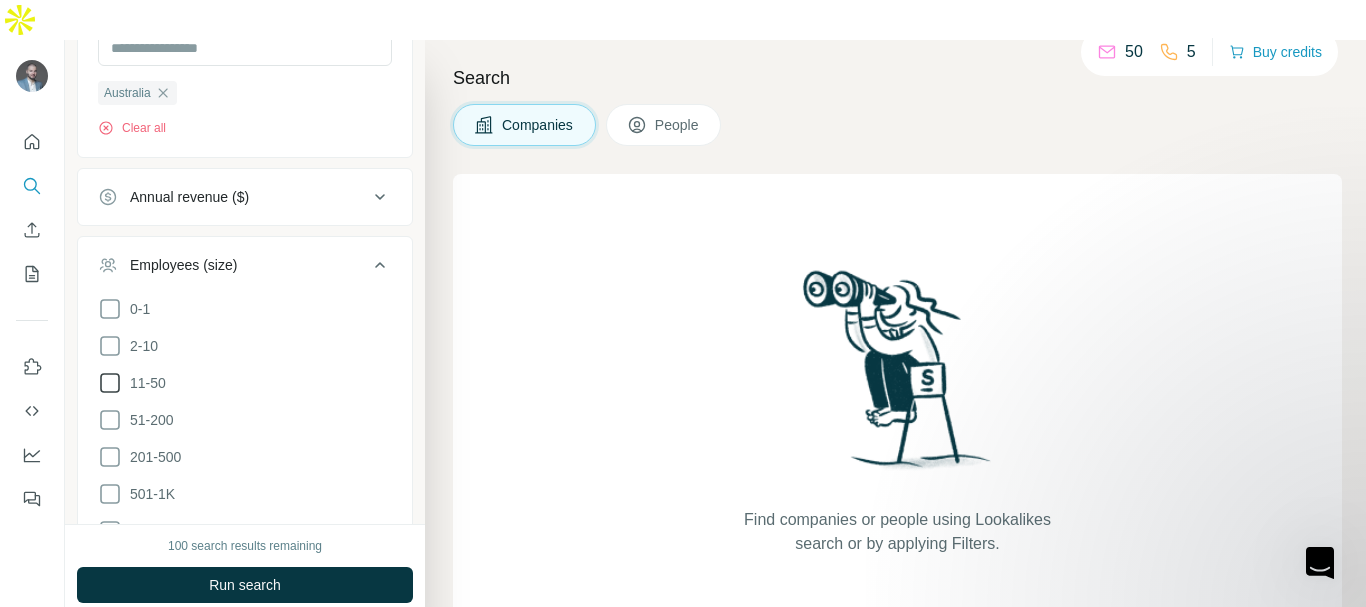 click 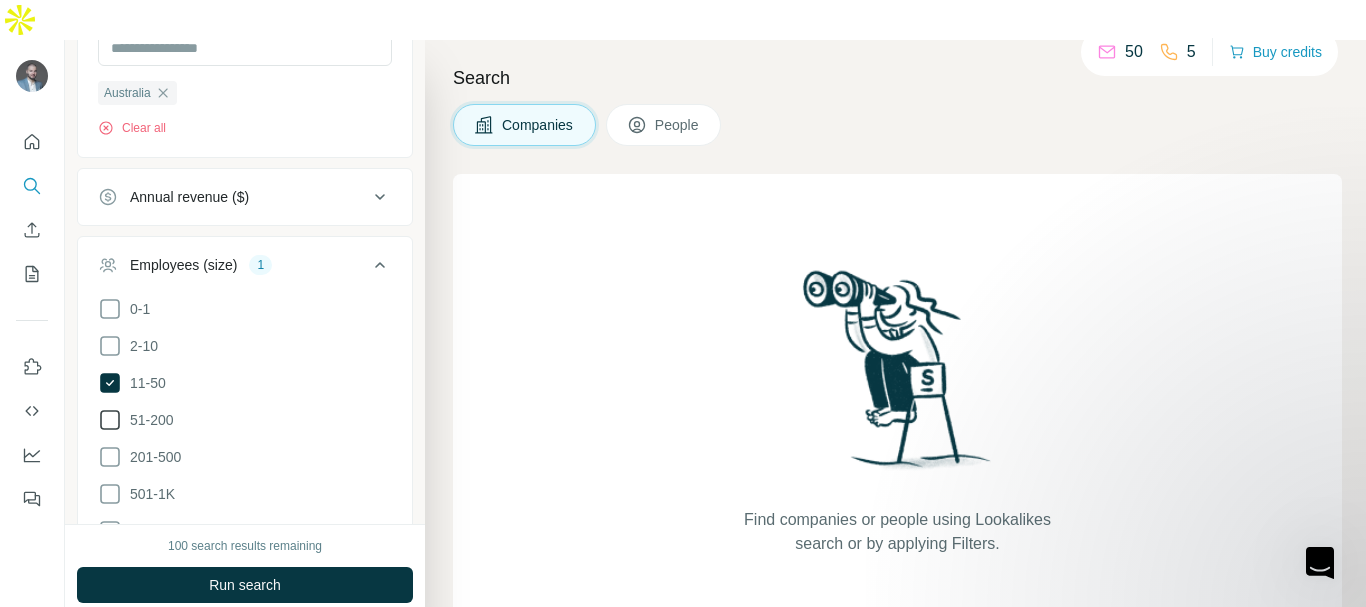 drag, startPoint x: 107, startPoint y: 342, endPoint x: 115, endPoint y: 406, distance: 64.49806 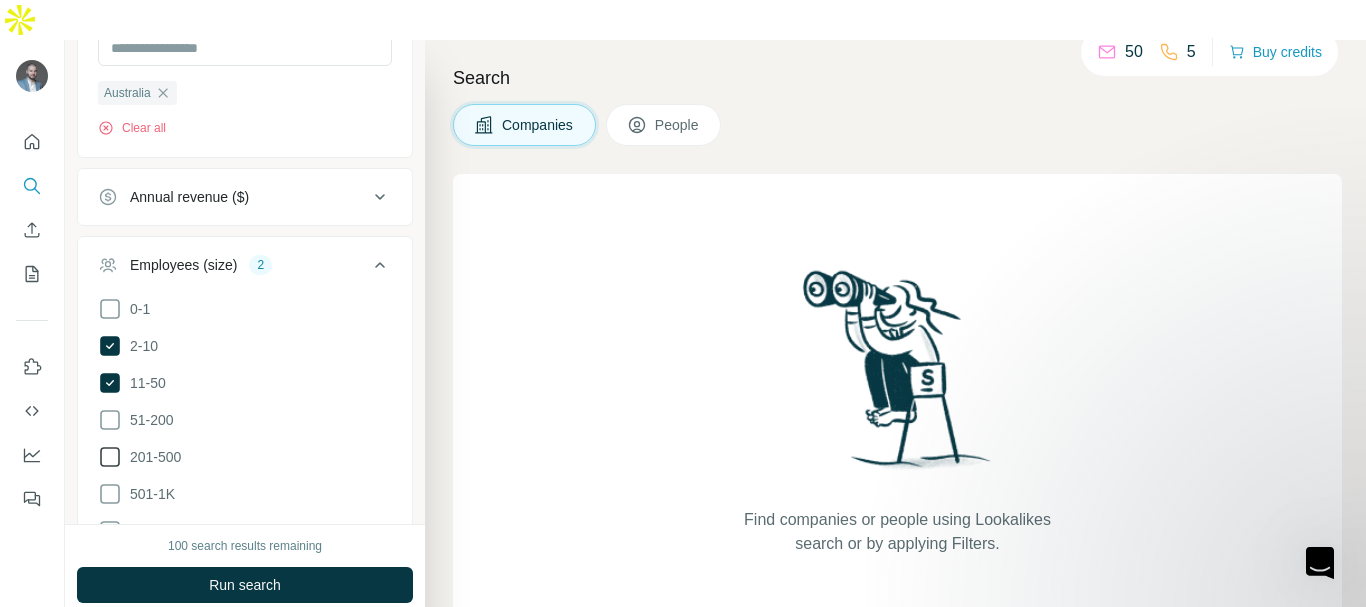 drag, startPoint x: 109, startPoint y: 410, endPoint x: 113, endPoint y: 440, distance: 30.265491 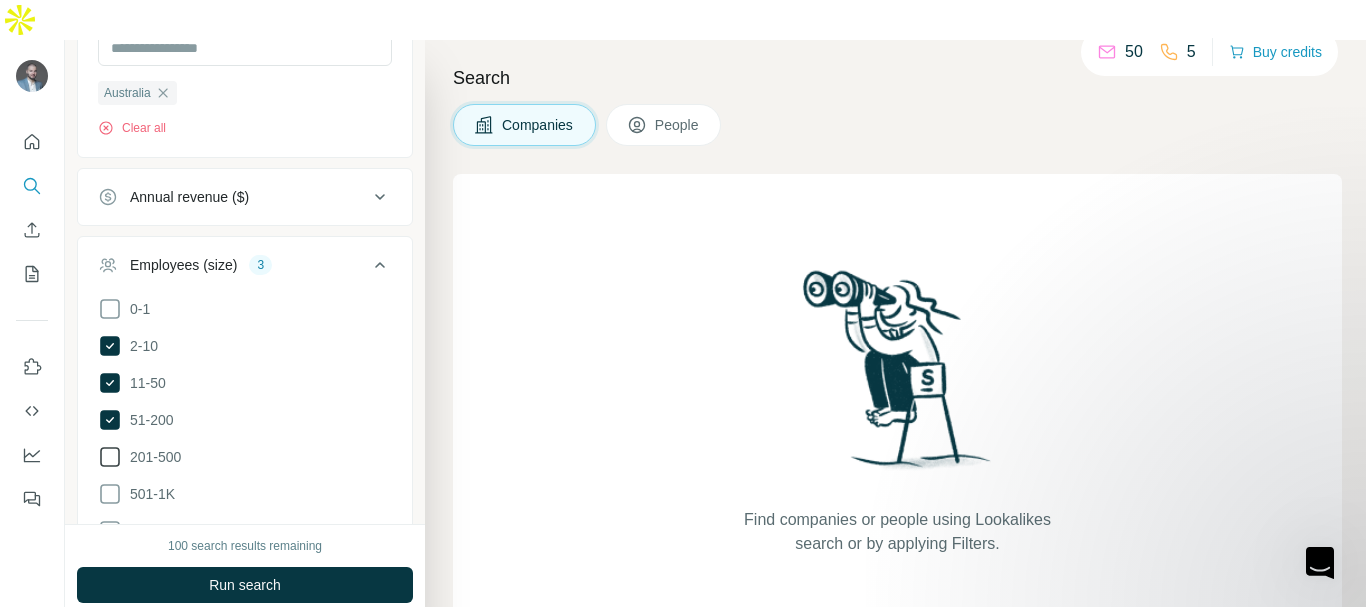 click 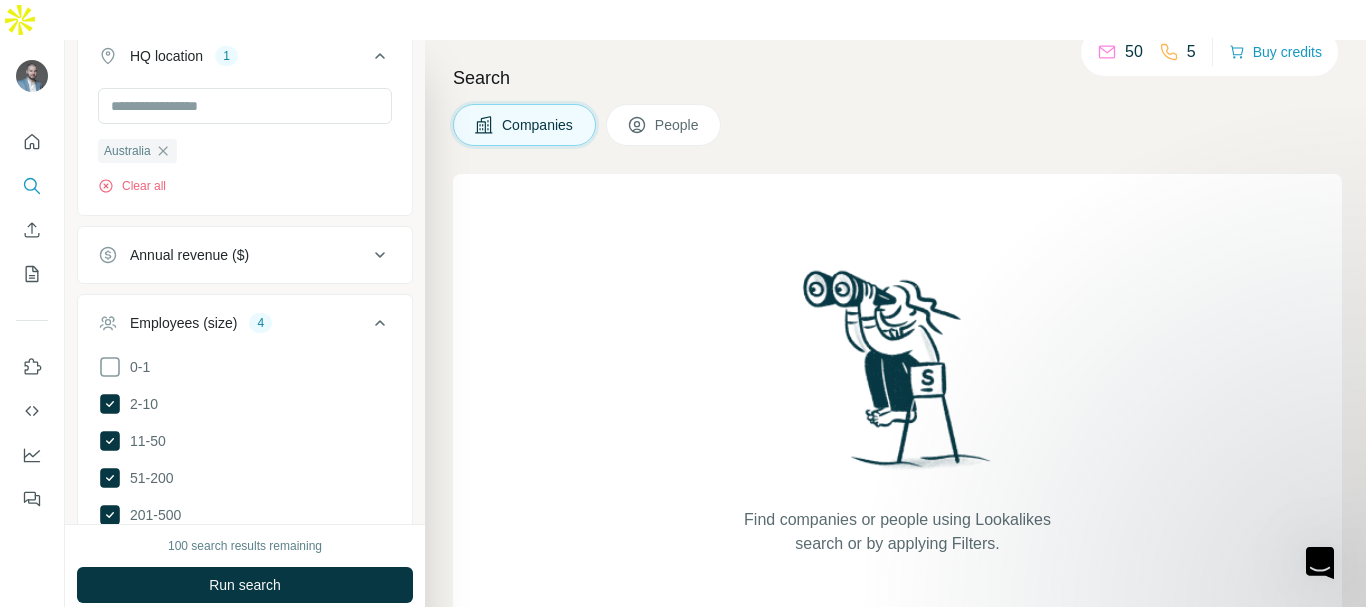 scroll, scrollTop: 1032, scrollLeft: 0, axis: vertical 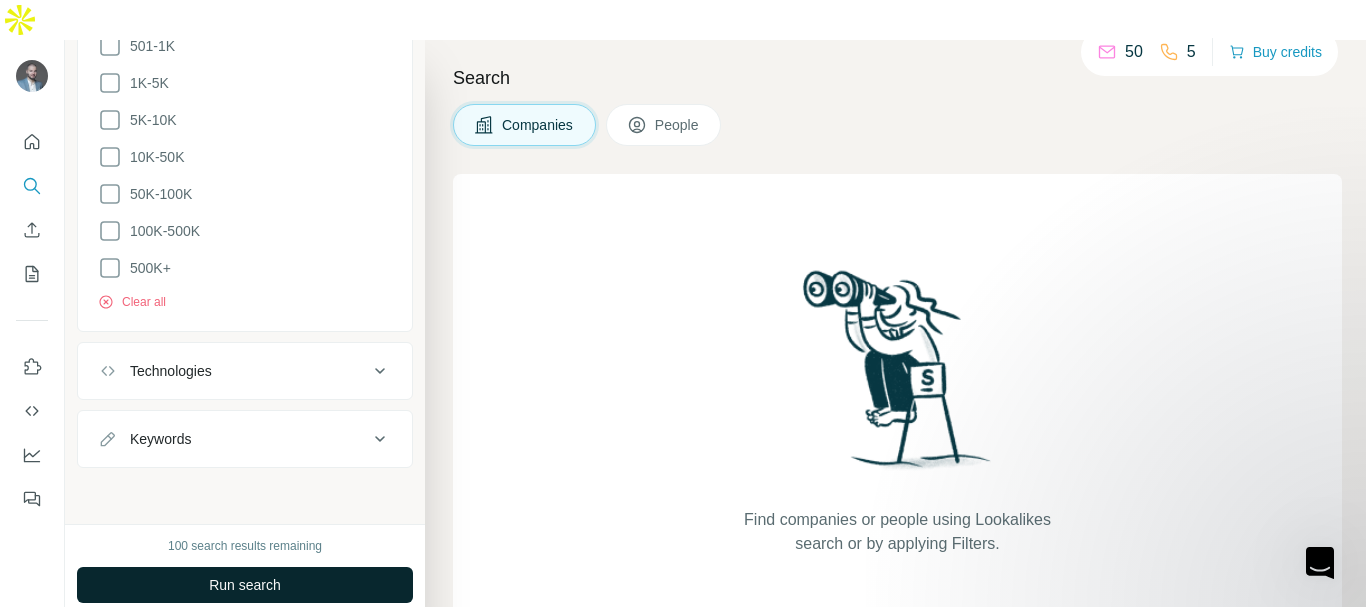 click on "Run search" at bounding box center (245, 585) 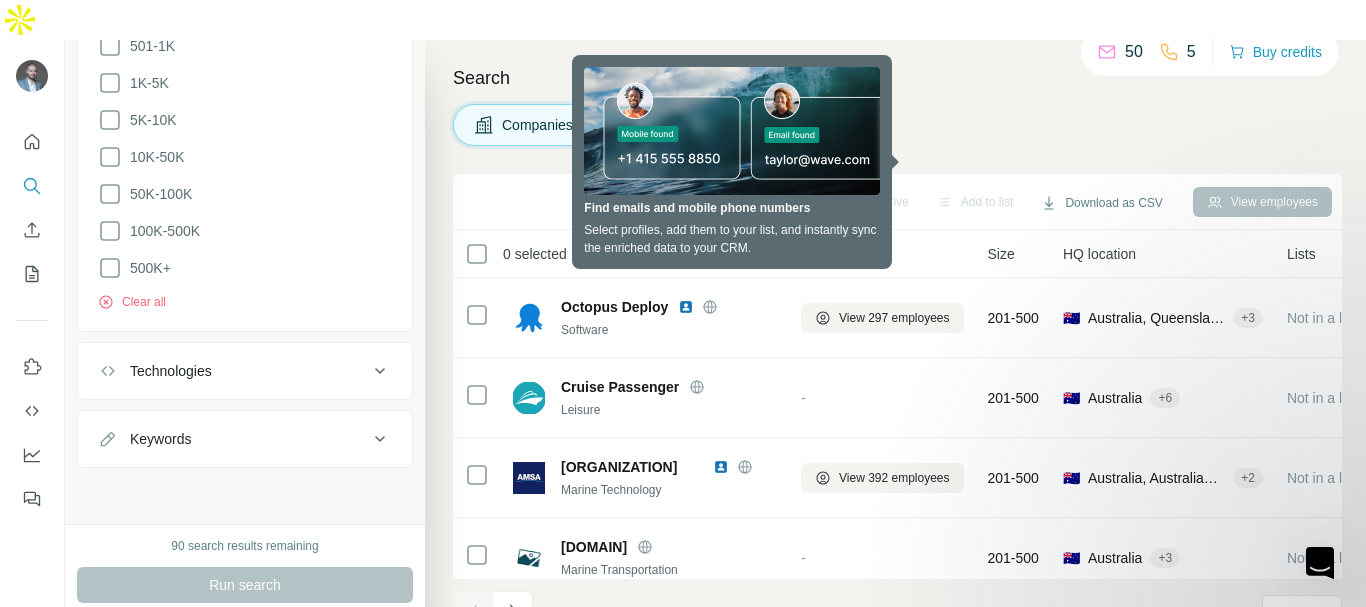 click on "Search" at bounding box center (897, 78) 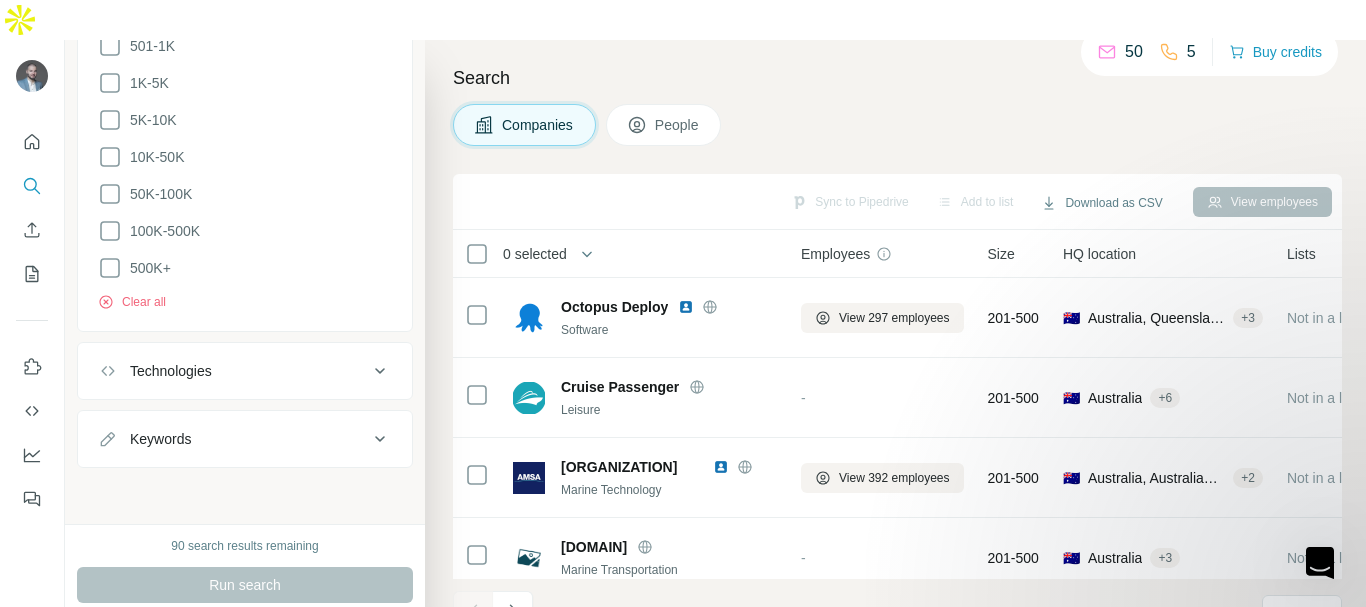 scroll, scrollTop: 3, scrollLeft: 0, axis: vertical 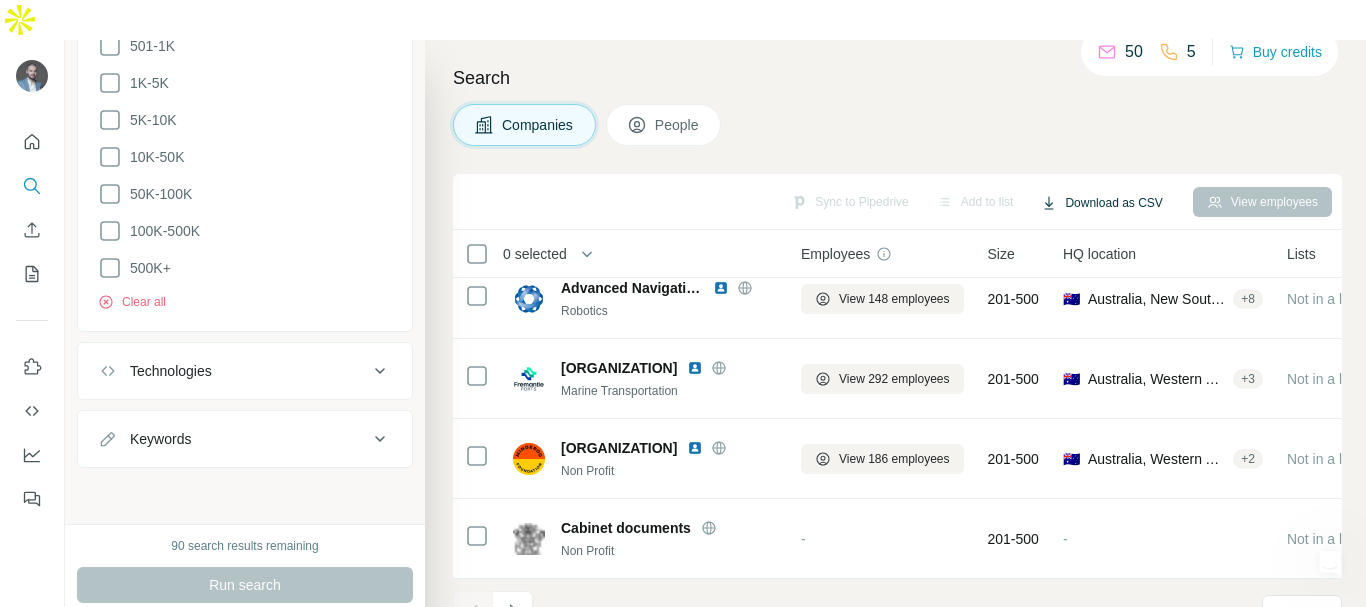 click on "Download as CSV" at bounding box center [1101, 203] 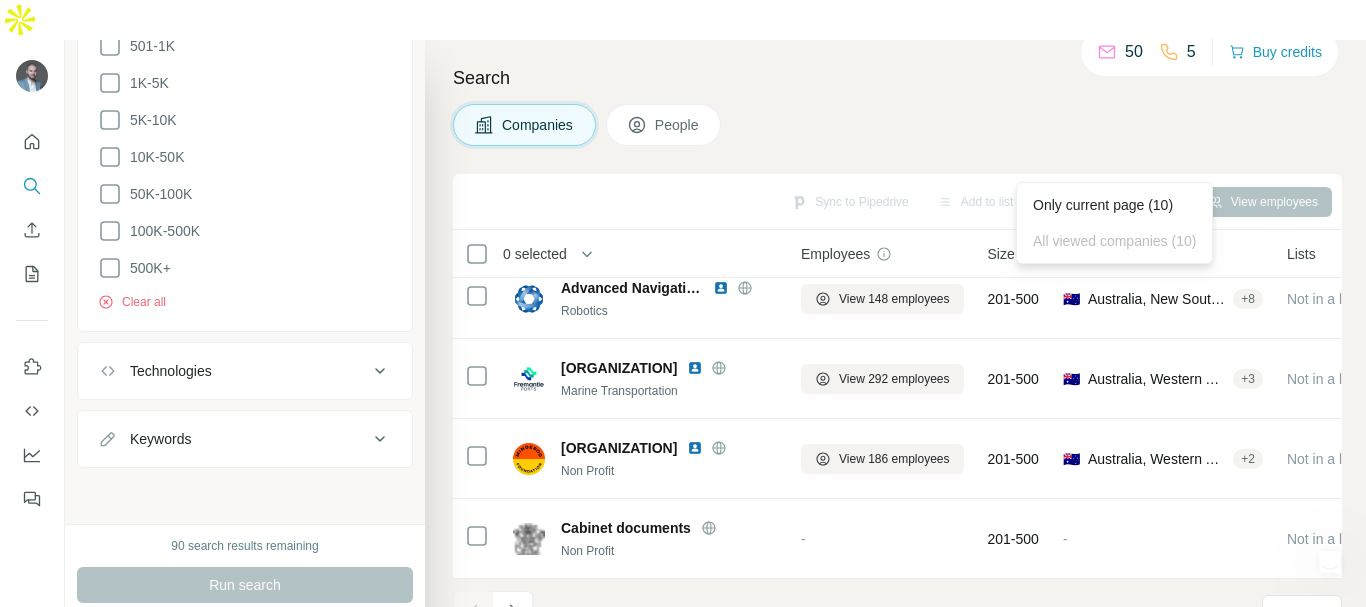 click on "View 297 employees 201-500 🇦🇺 [COUNTRY], [STATE] + 3 Not in a list - Google Tag Manager, TypeScript, Zoominfo, Vue.js, PayPal, Atlassian Bitbucket, Marketo, Atlassian Jira, Reddit, OneTrust, Dealer Spike, Linkedin Insight Tag, cdnjs, Prototype, WPForms, Amazon Associates, HSTS, reCAPTCHA, Amazon CloudFront, Bootstrap, Amazon Web Services, Azure, Azure Front Door, Python, Lodash, Font Awesome, Microsoft ASP.NET, Microsoft Advertising, Qualified, Angular, LottieFiles, ClickCease, YouTube, Plausible, RSS, Drip, Google Analytics, jQuery, Modernizr, Cloudflare, Storyblok, Java, Hotjar, jsDelivr, Popper, Google Font API Software, Robotics, Information Technology, Marine Technology, Developer Tools, SaaS, Developer Platform, PaaS deployment automation devops automation devops engineers devops ops" at bounding box center [895, 343] 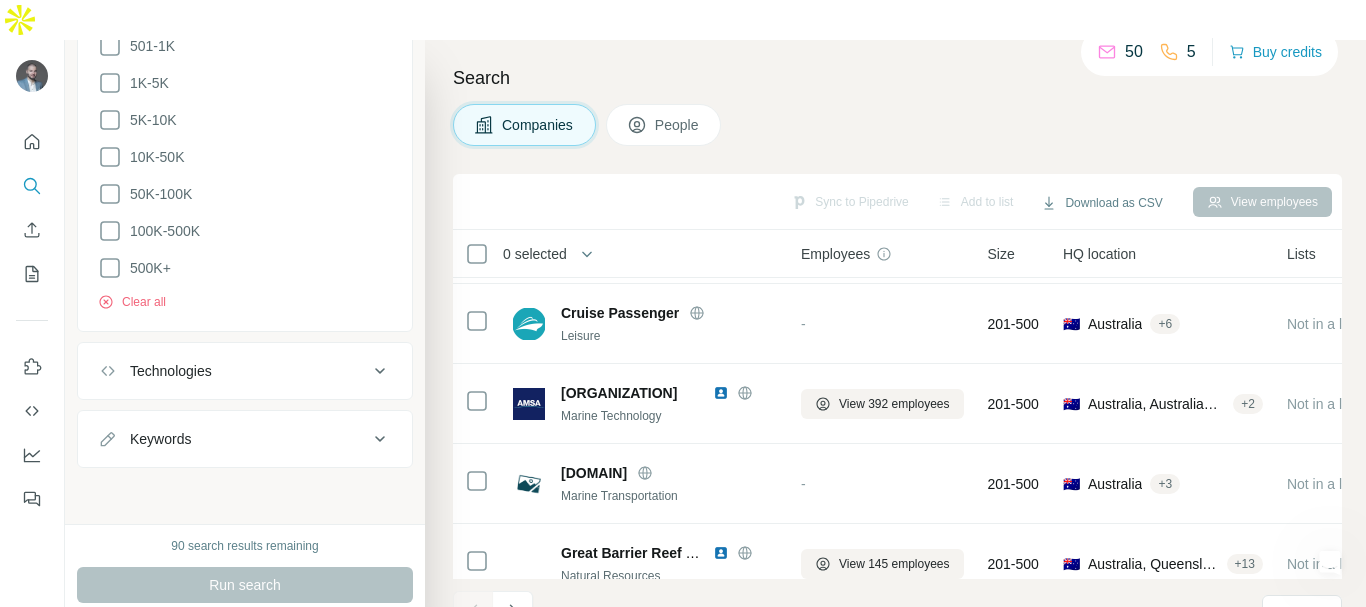 scroll, scrollTop: 0, scrollLeft: 0, axis: both 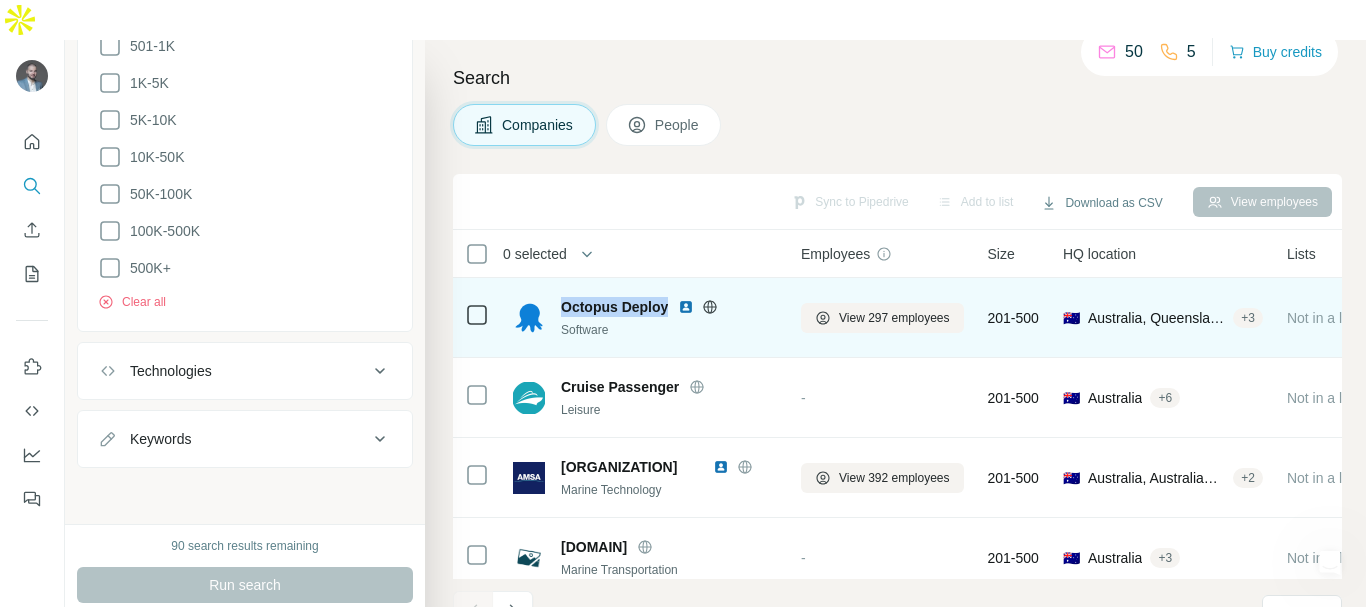 copy on "Octopus Deploy" 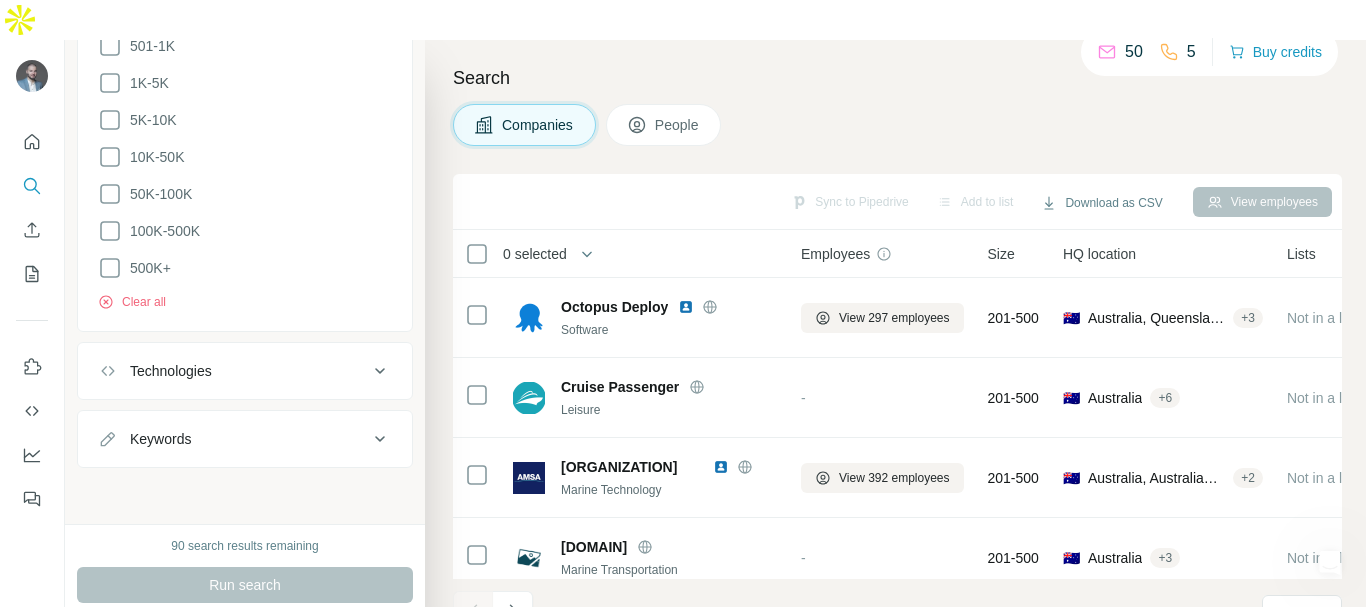 click on "Technologies" at bounding box center (245, 371) 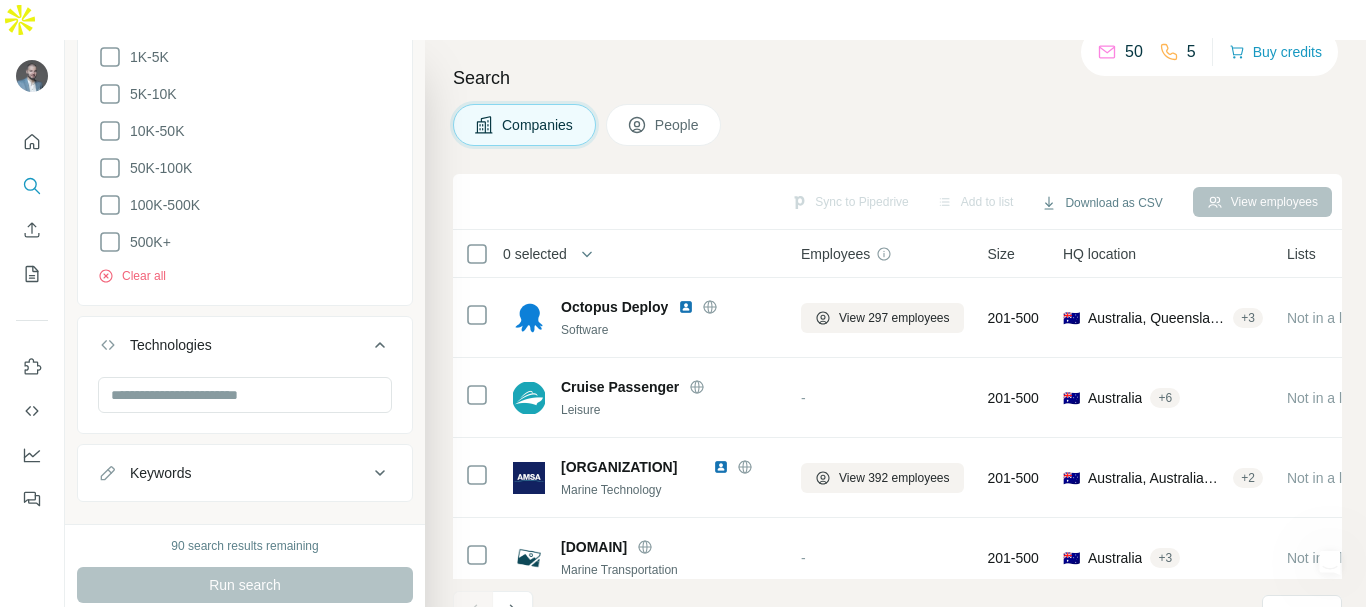 click on "Technologies" at bounding box center [245, 349] 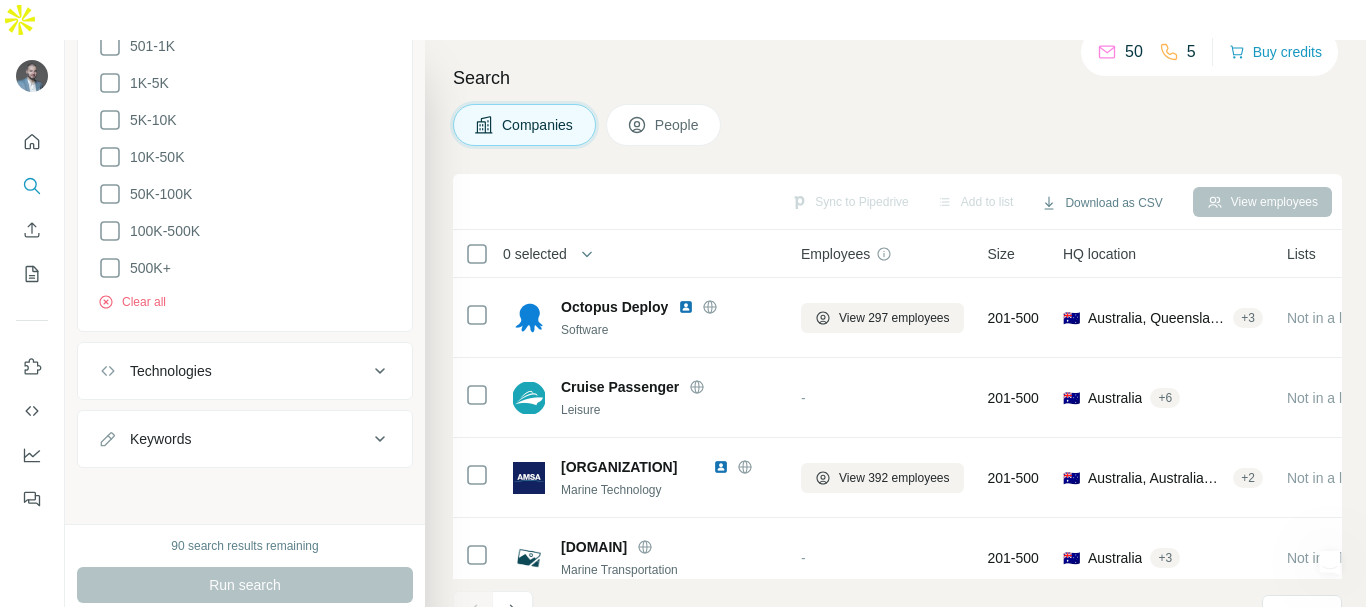 click on "Keywords" at bounding box center (245, 439) 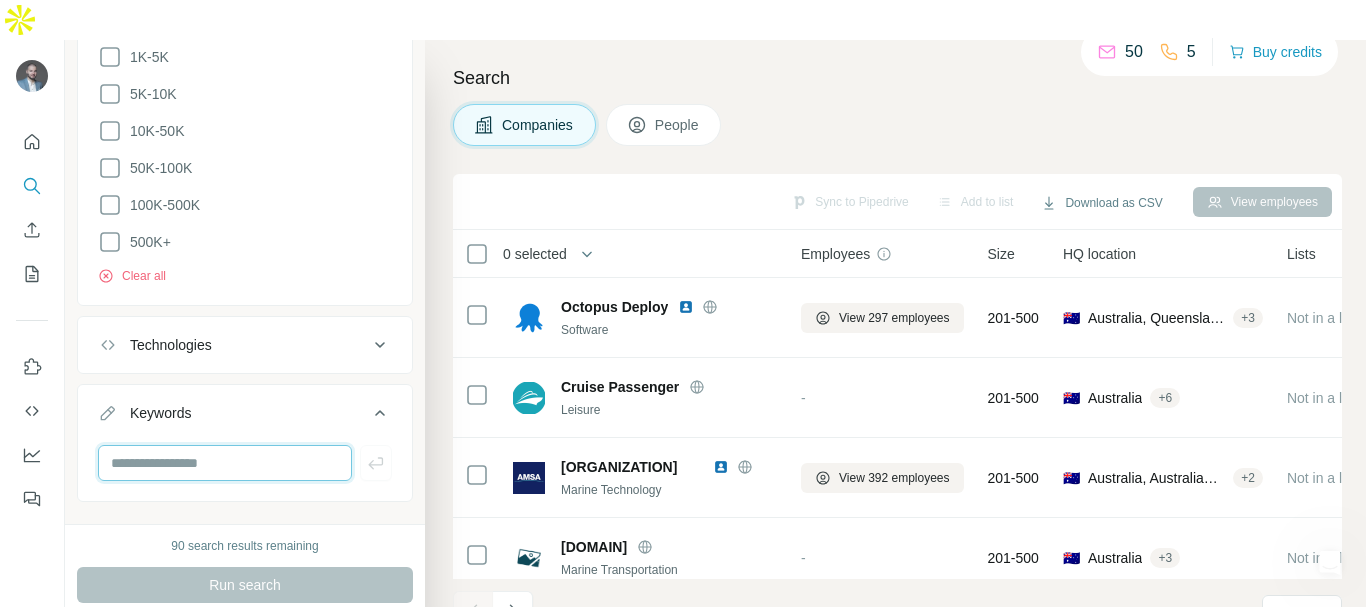 click at bounding box center (225, 463) 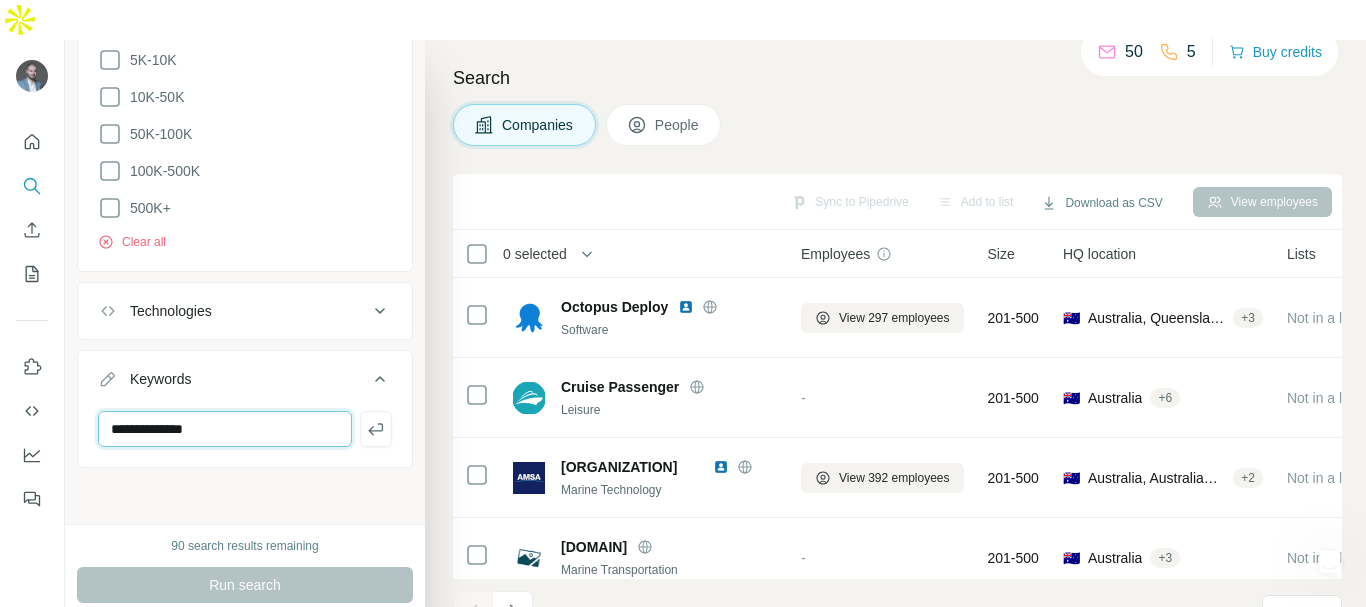 scroll, scrollTop: 1092, scrollLeft: 0, axis: vertical 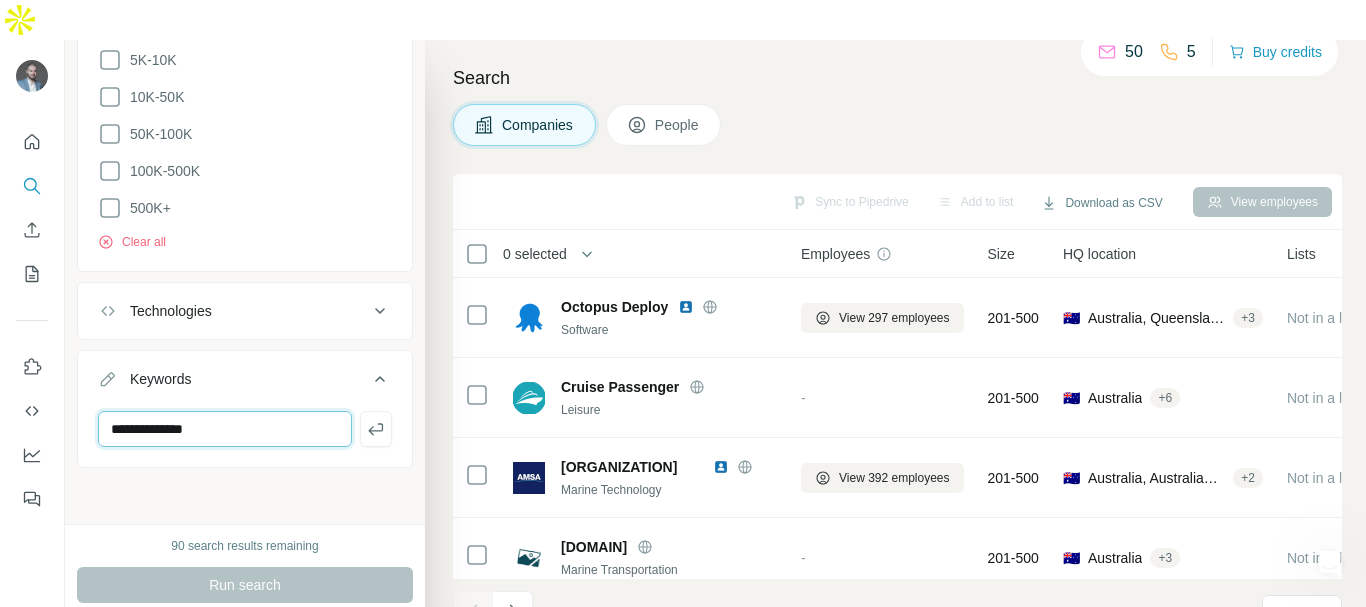 type on "**********" 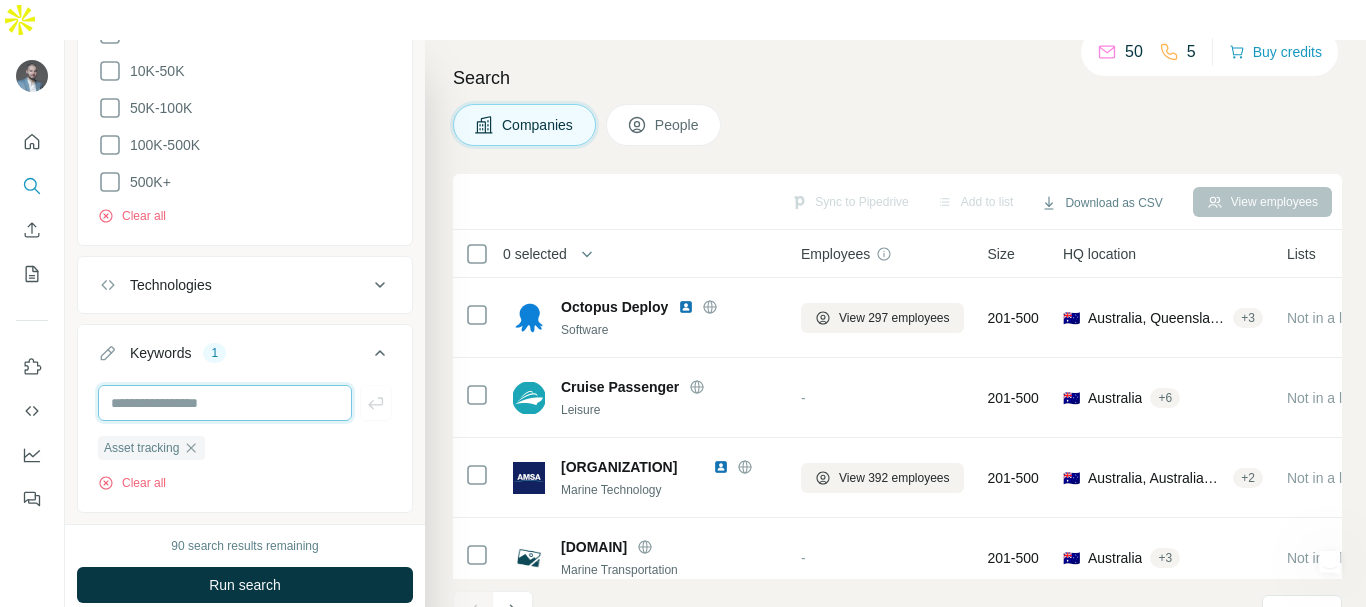 paste on "*****" 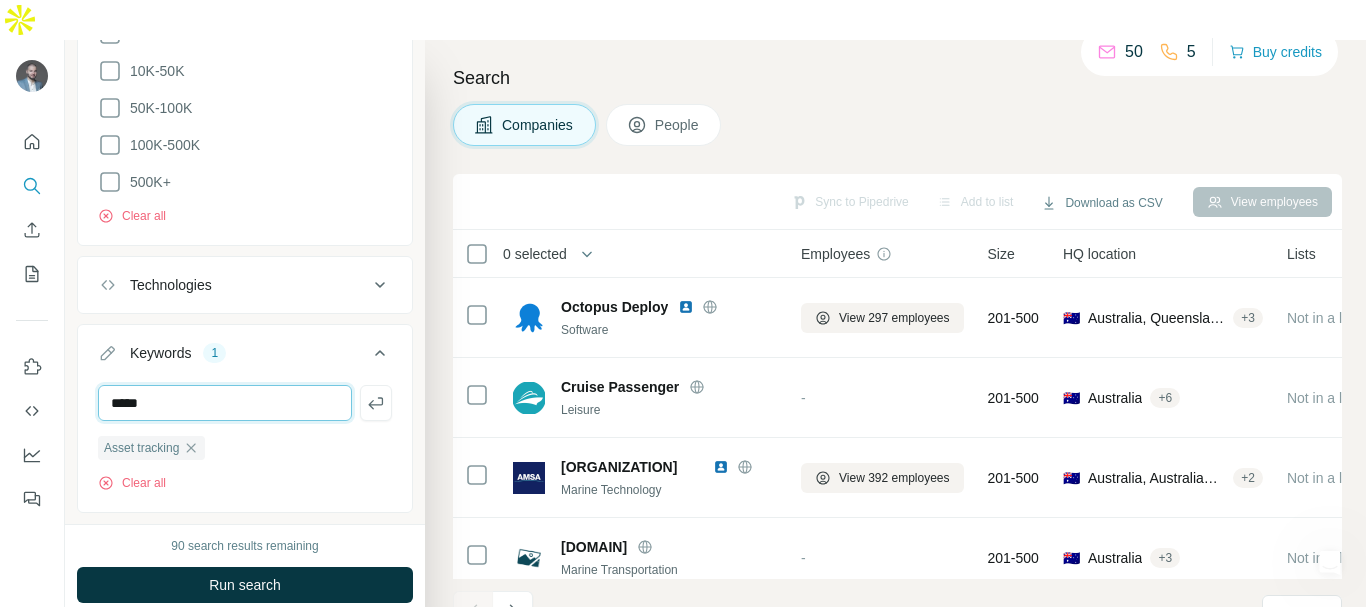 type on "*****" 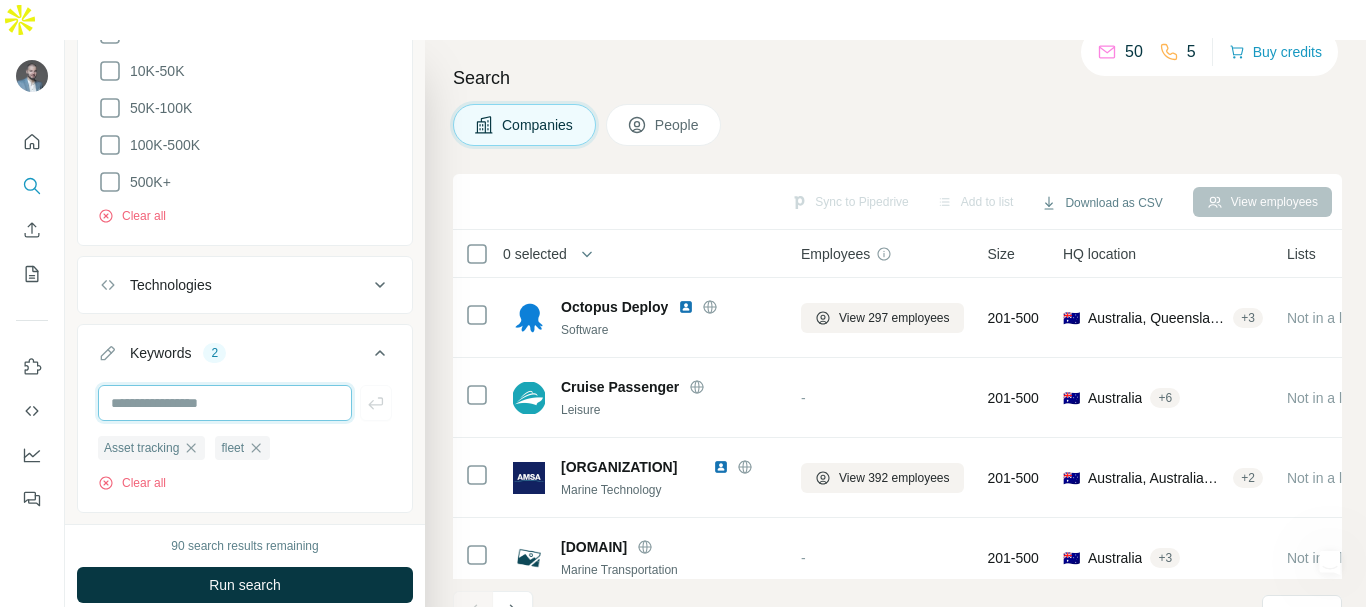 click at bounding box center [225, 403] 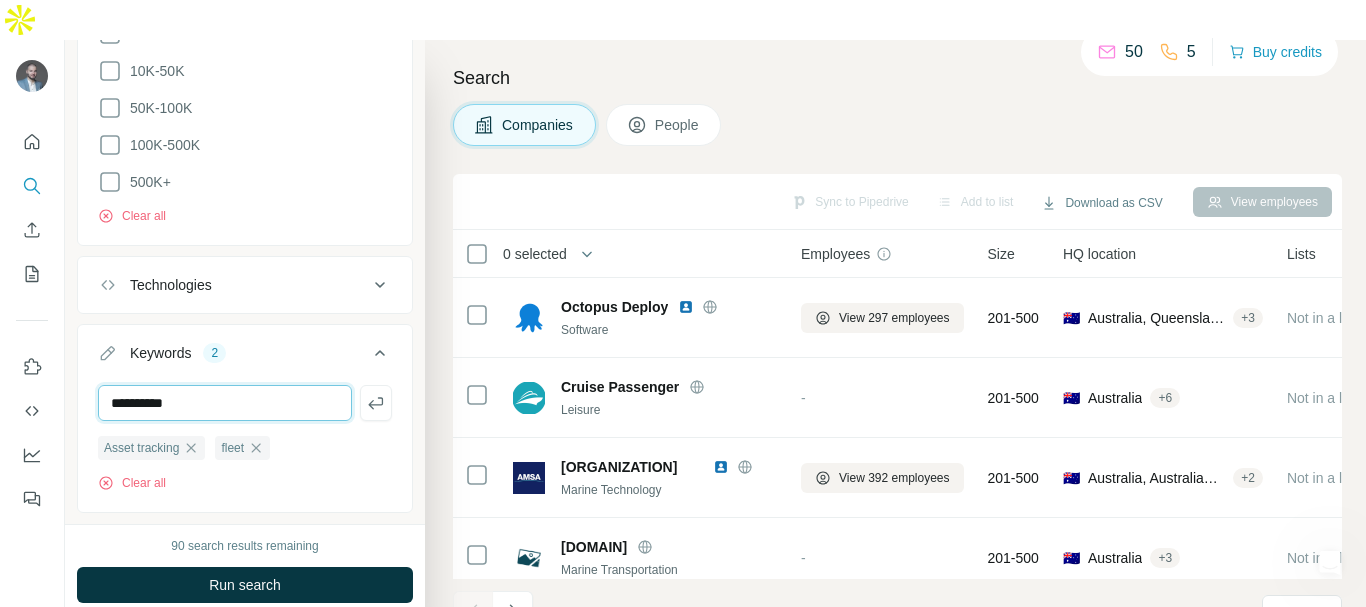 type on "**********" 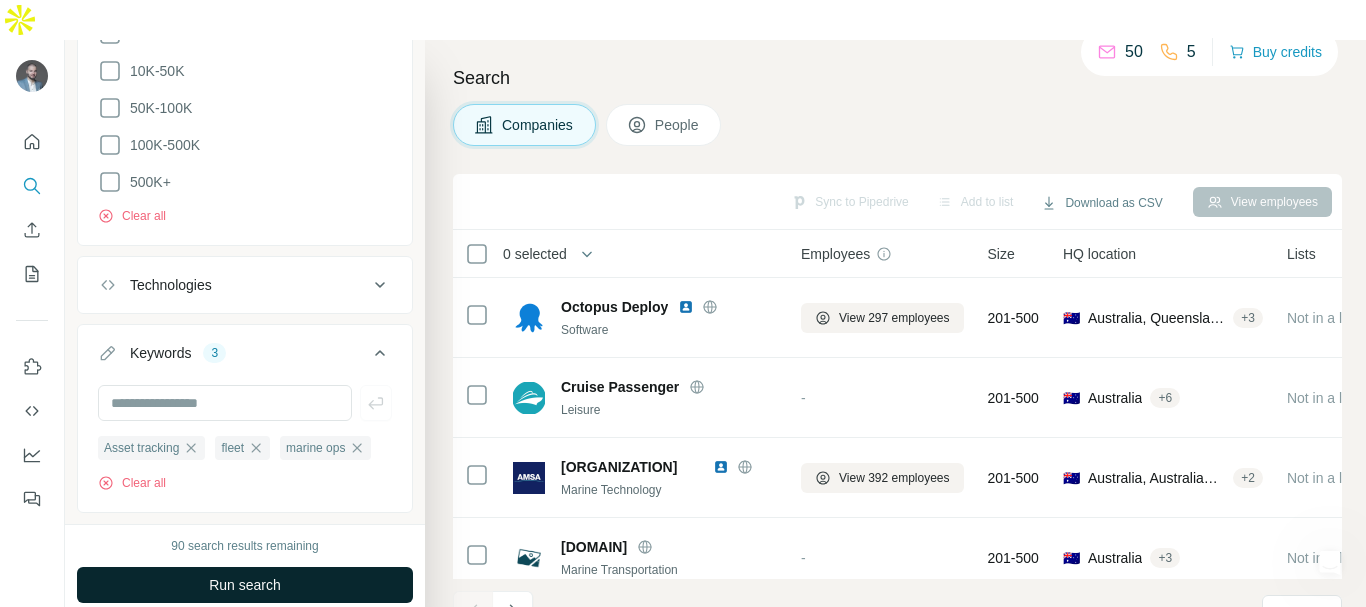 click on "Run search" at bounding box center [245, 585] 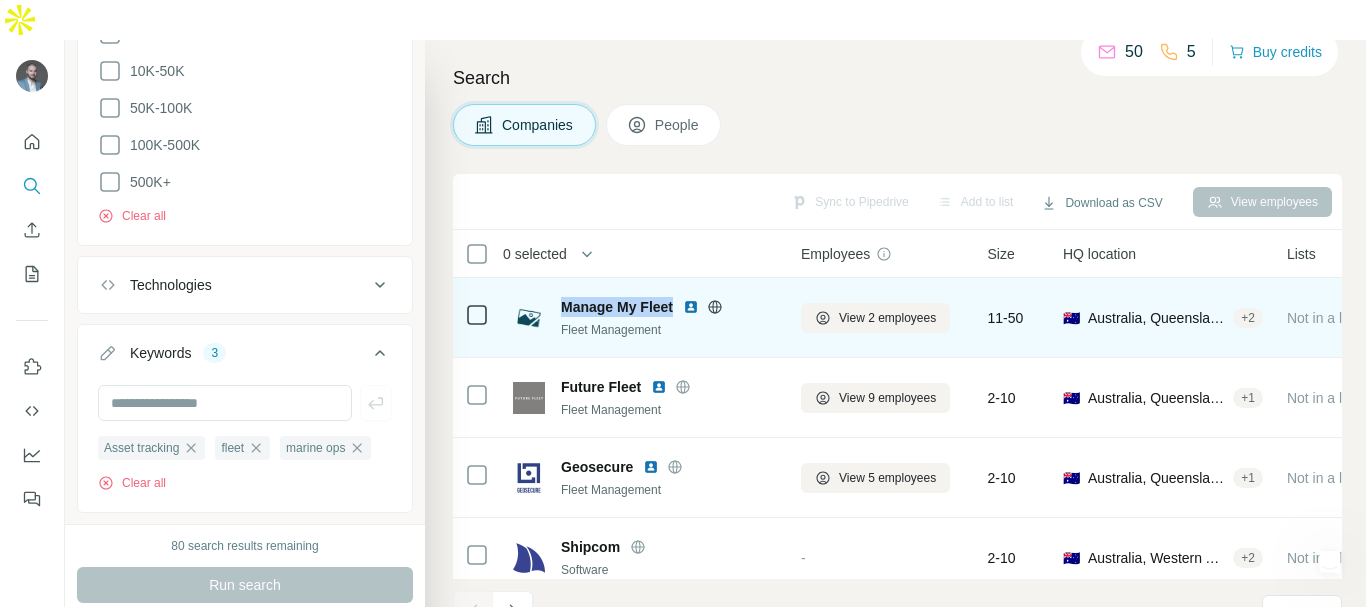 drag, startPoint x: 554, startPoint y: 263, endPoint x: 676, endPoint y: 268, distance: 122.10242 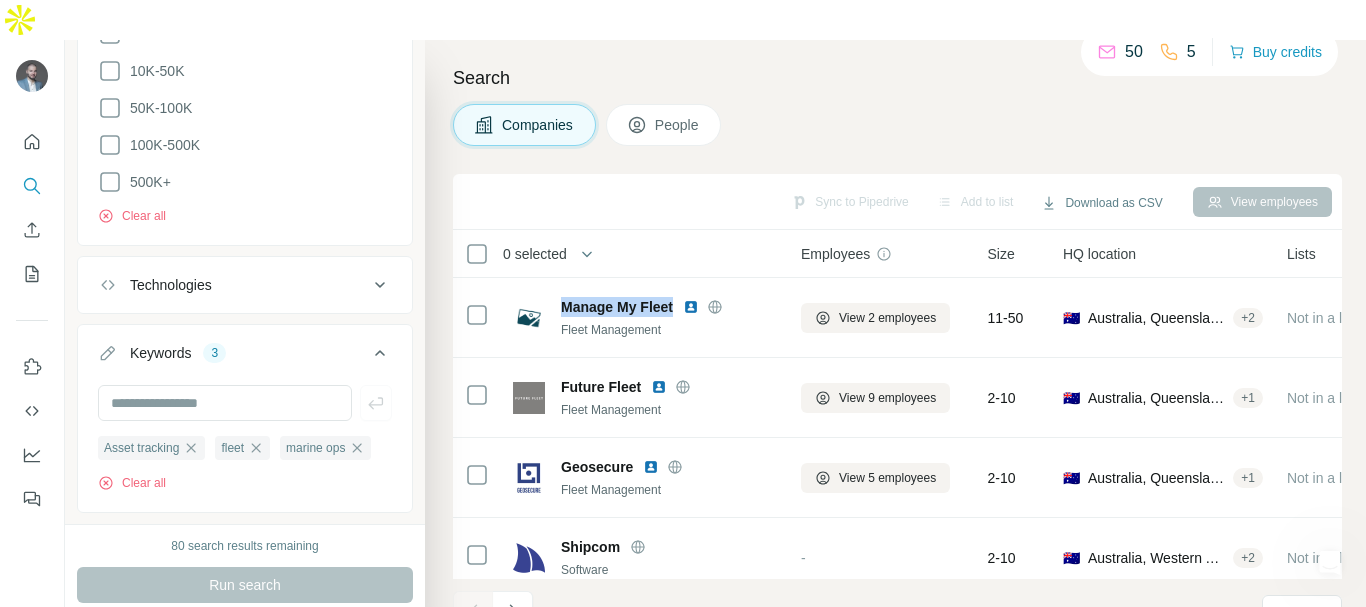 copy on "Manage My Fleet" 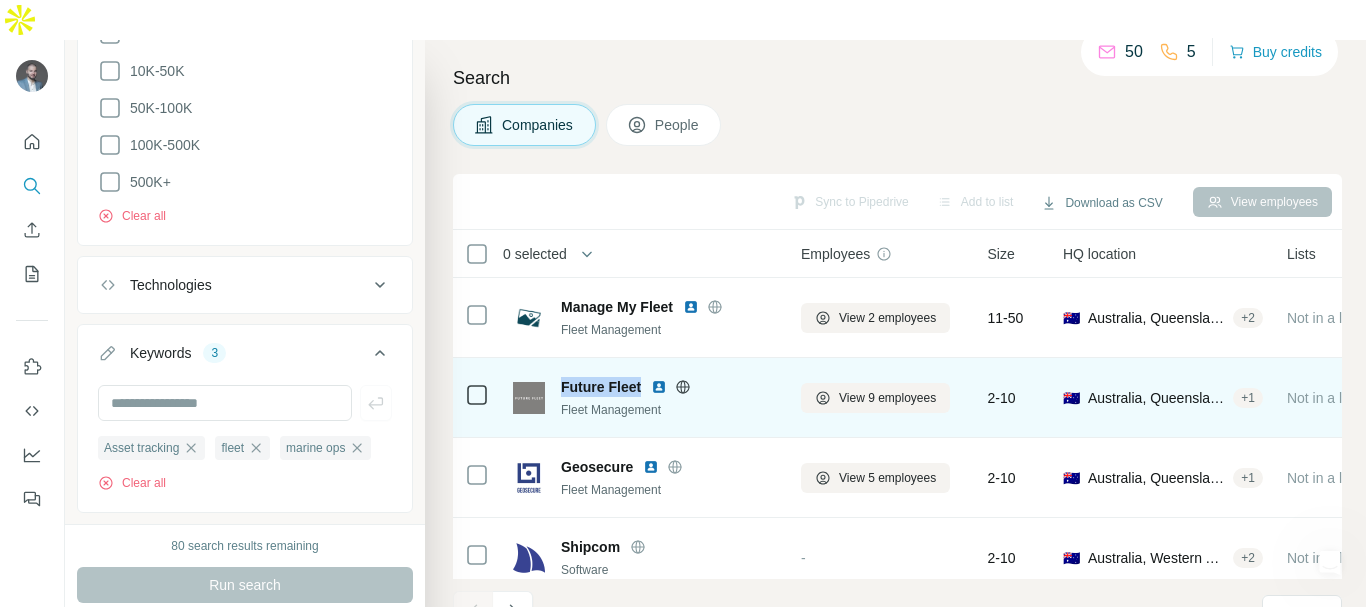 drag, startPoint x: 557, startPoint y: 340, endPoint x: 643, endPoint y: 348, distance: 86.37129 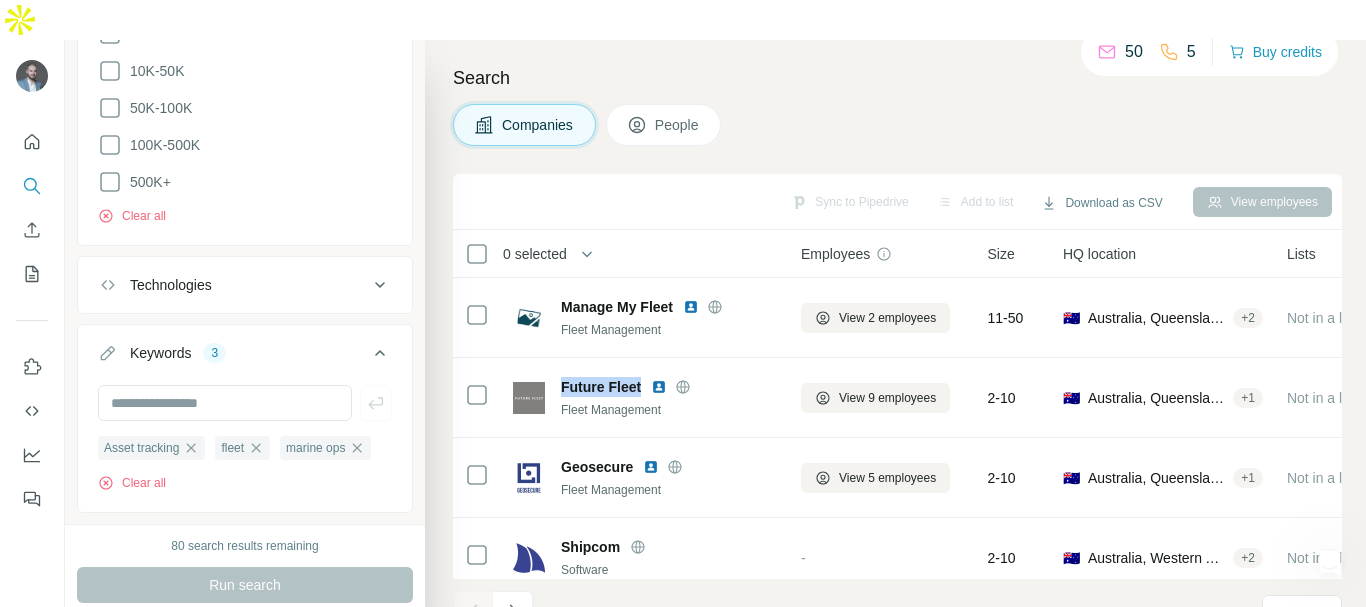 copy on "Future Fleet" 